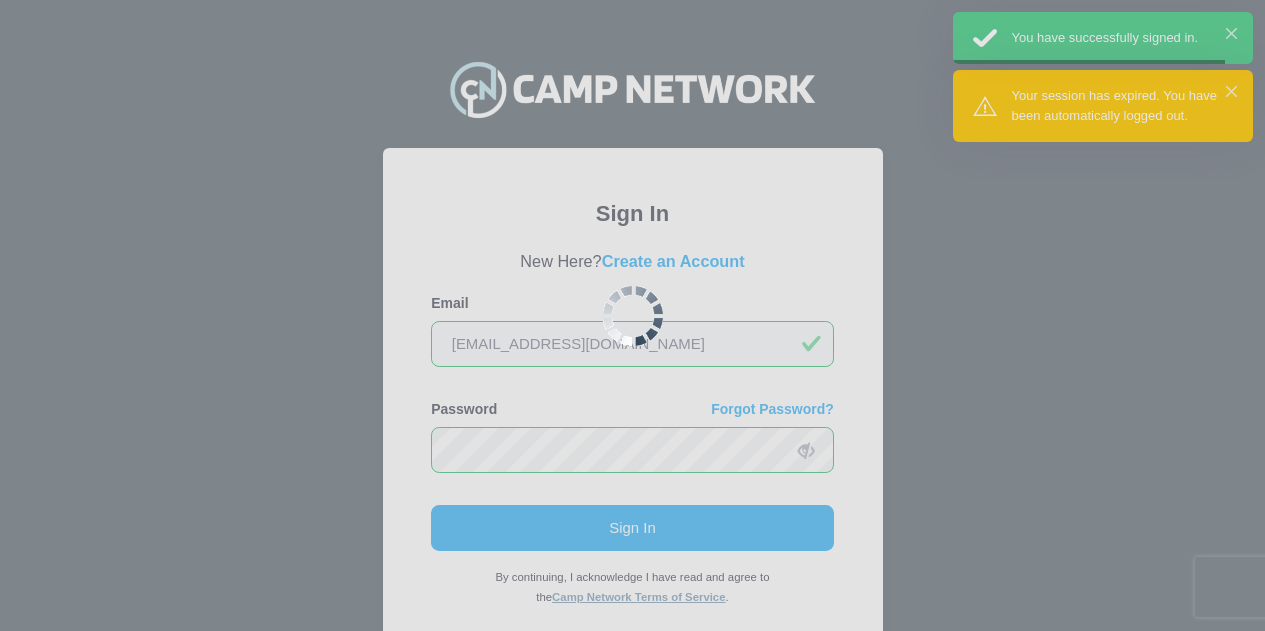 scroll, scrollTop: 0, scrollLeft: 0, axis: both 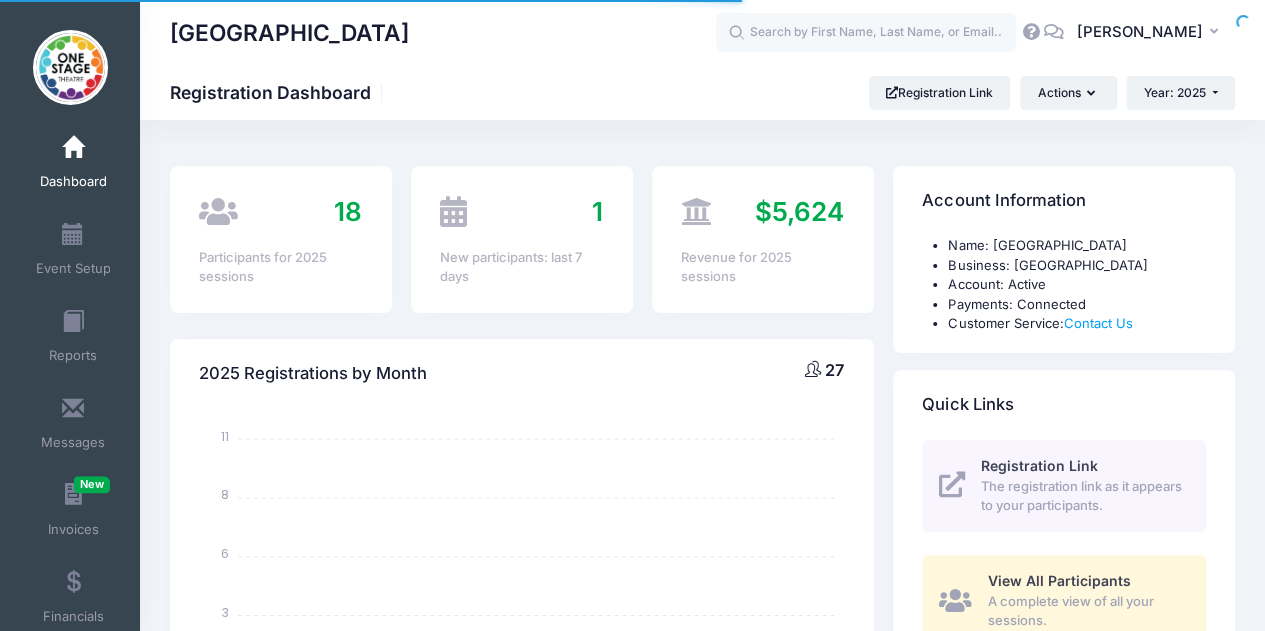 select 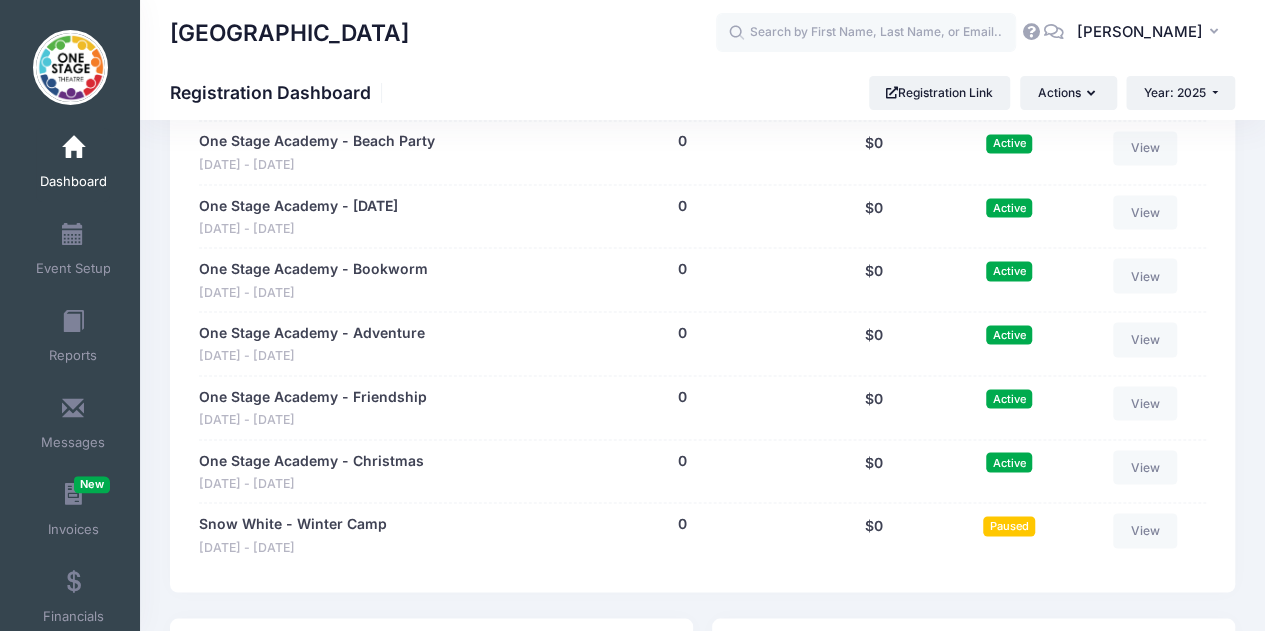scroll, scrollTop: 1749, scrollLeft: 0, axis: vertical 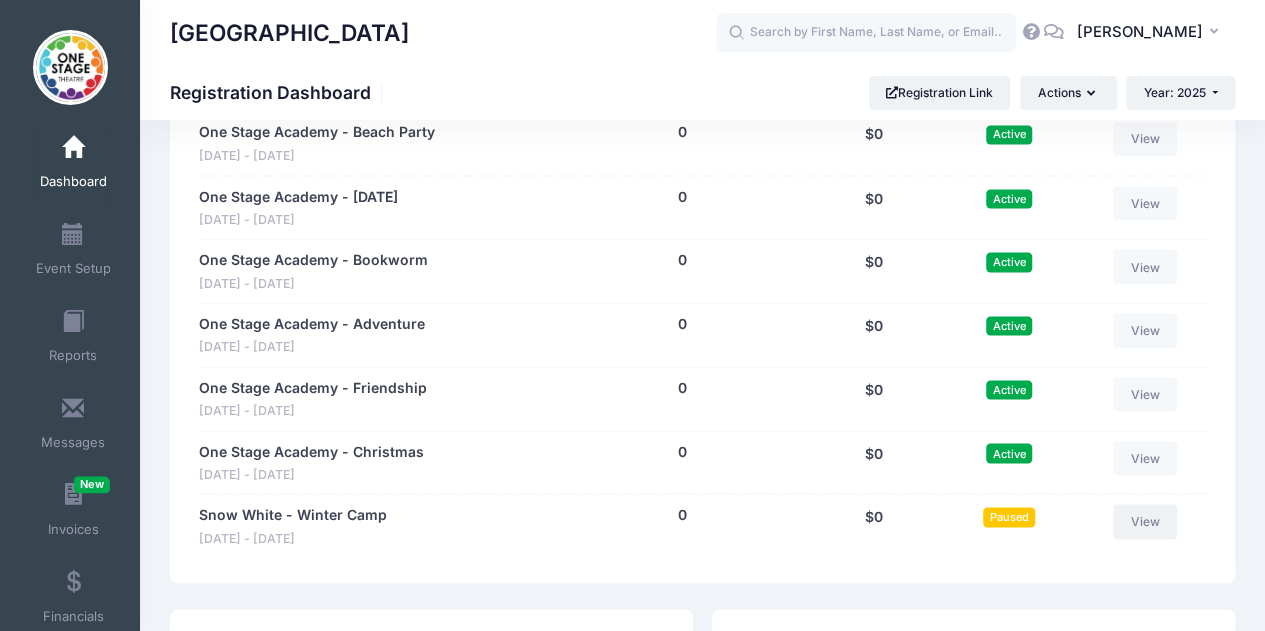 click on "View" at bounding box center (1145, 521) 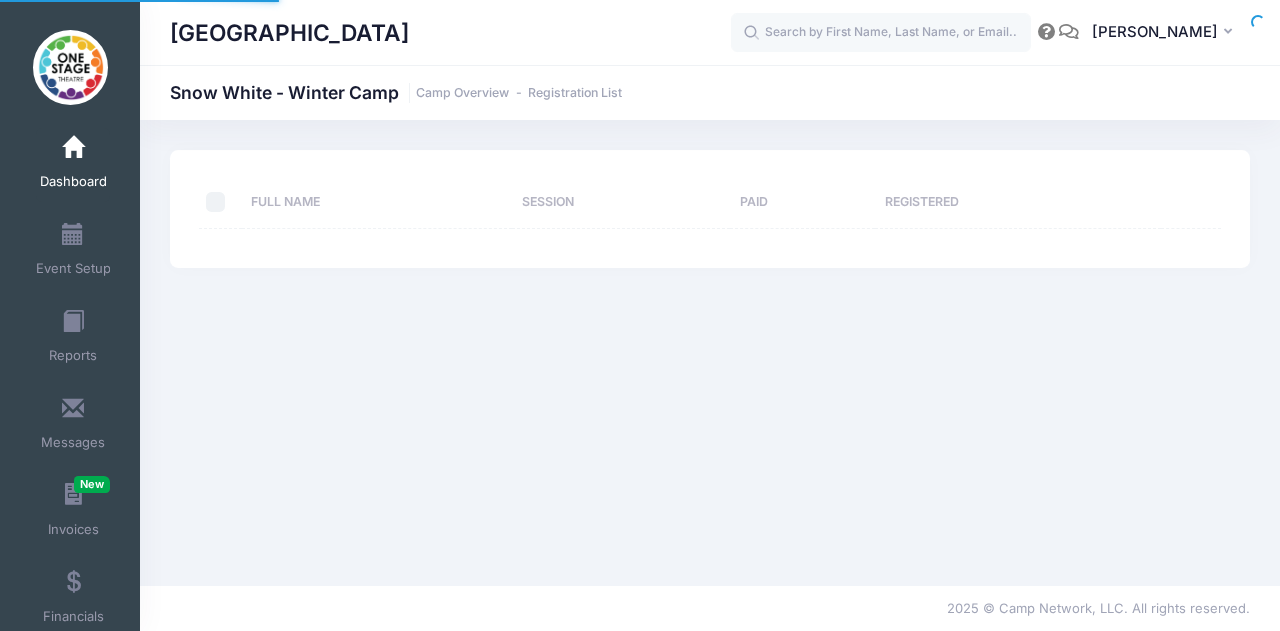 scroll, scrollTop: 0, scrollLeft: 0, axis: both 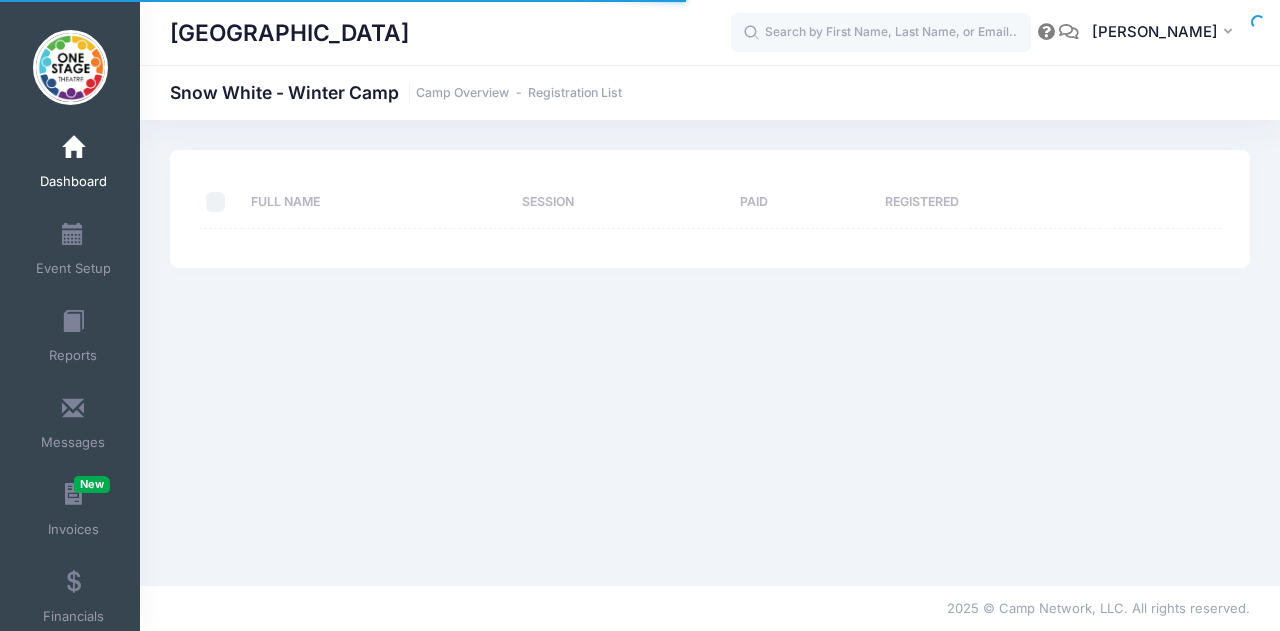 select on "10" 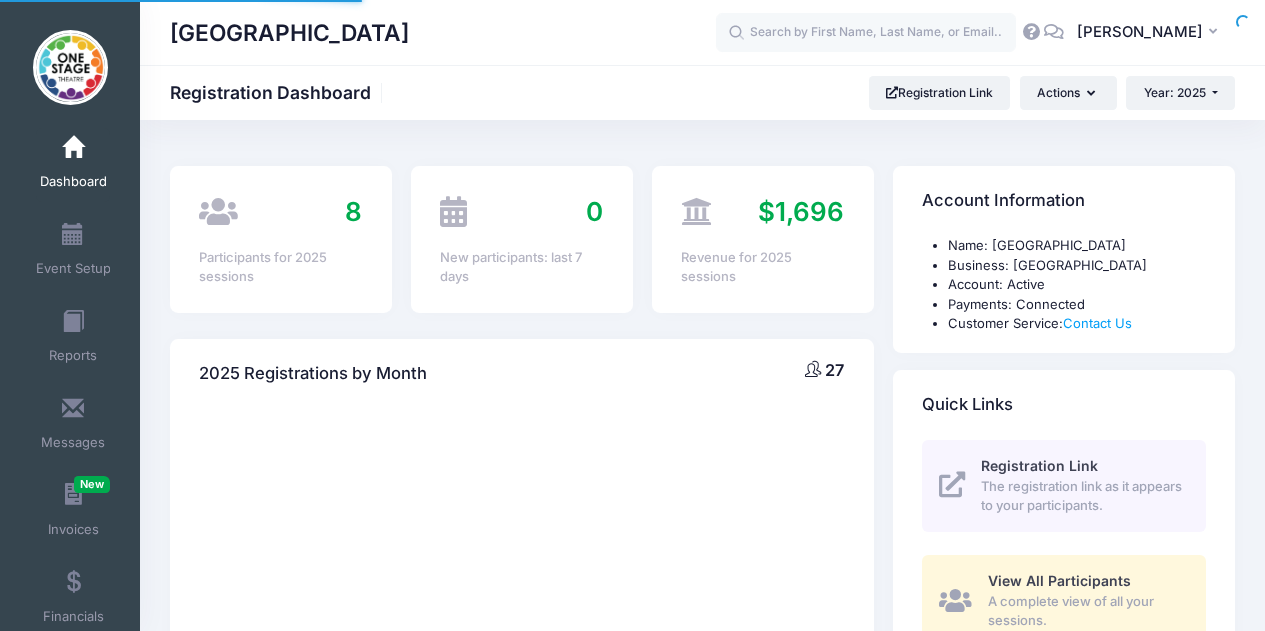 scroll, scrollTop: 0, scrollLeft: 0, axis: both 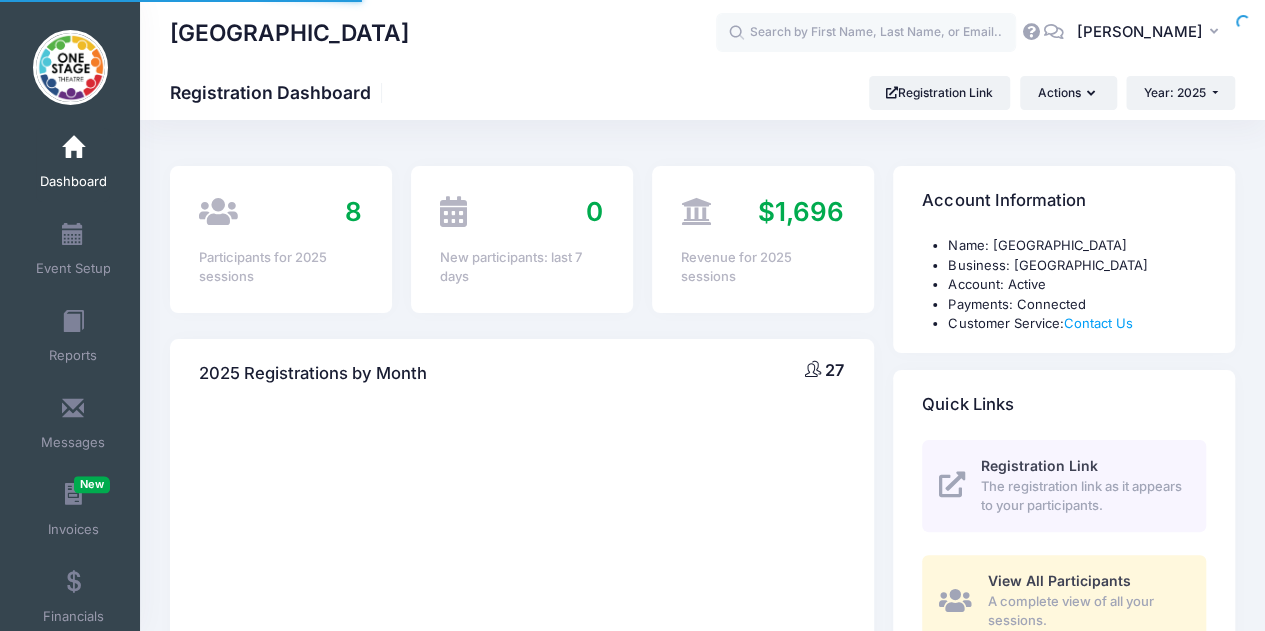 select 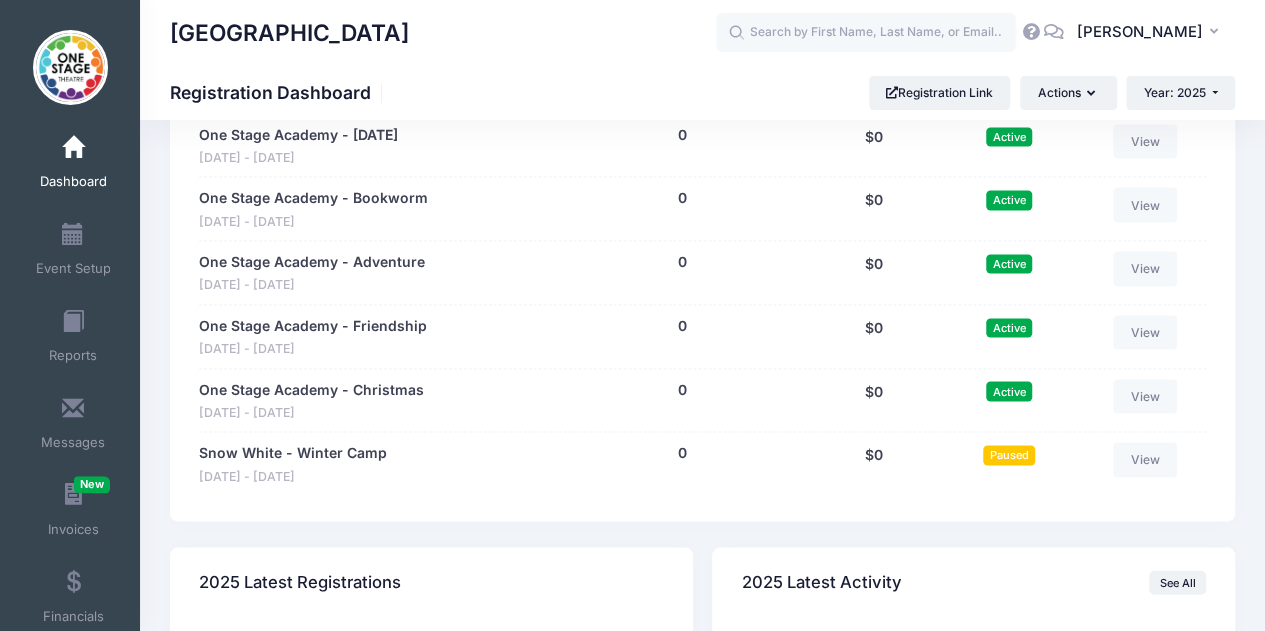 scroll, scrollTop: 1829, scrollLeft: 0, axis: vertical 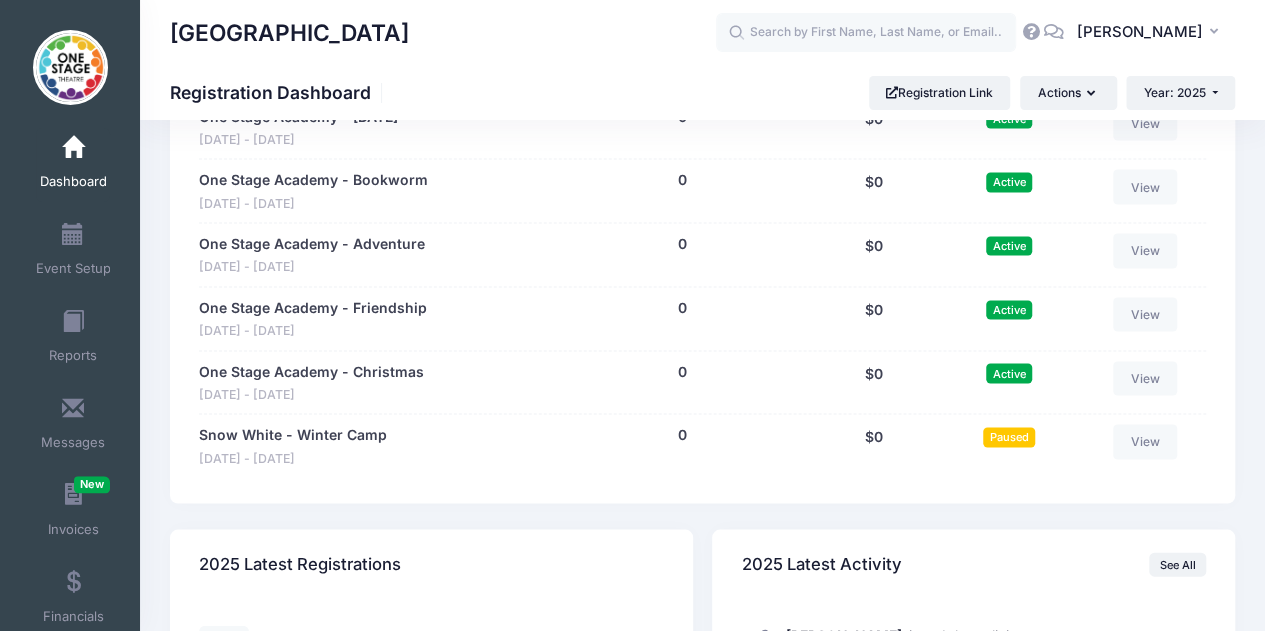 click on "Paused" at bounding box center (1009, 436) 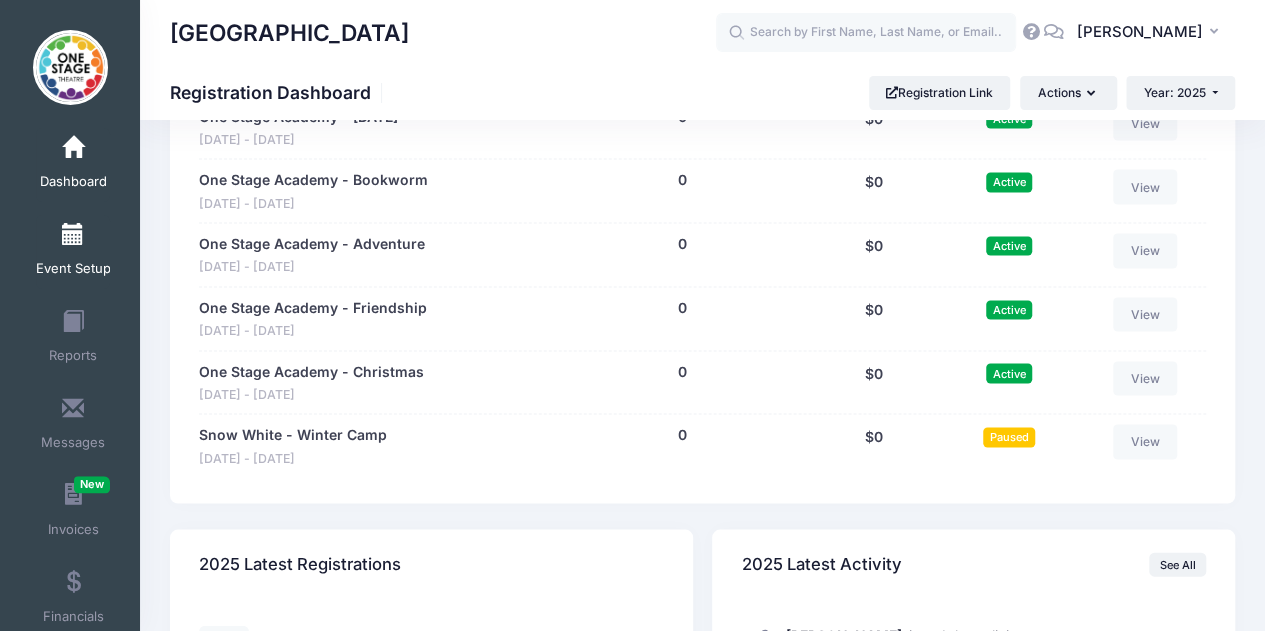 click on "Event Setup" at bounding box center [73, 252] 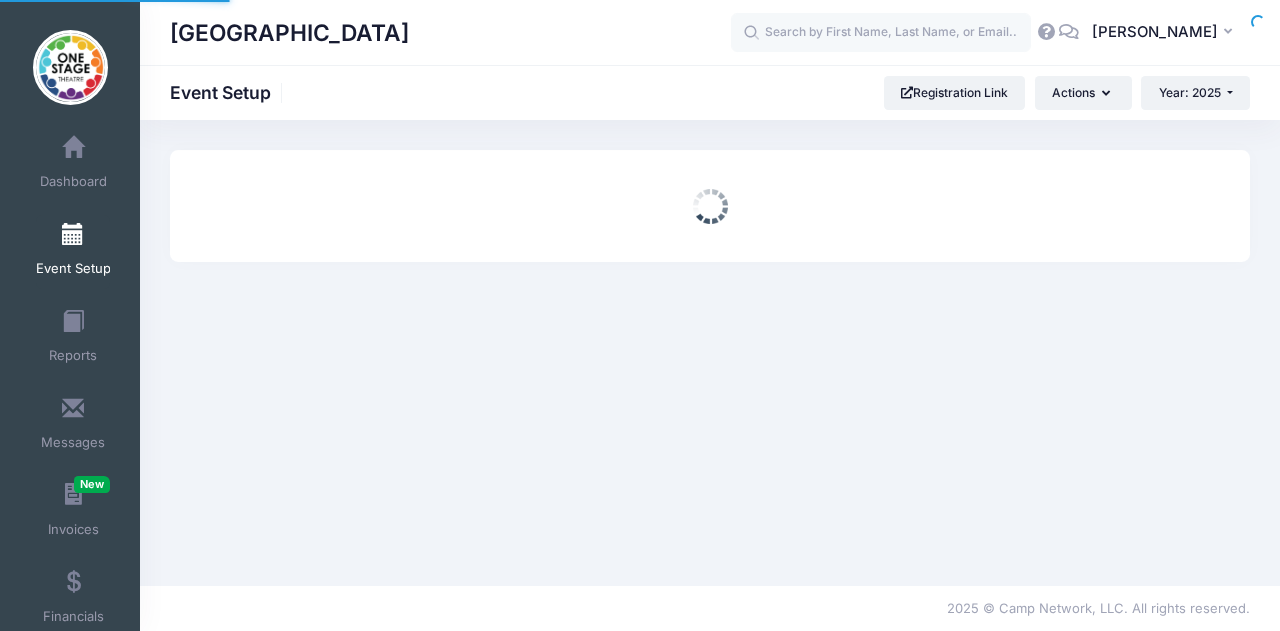 scroll, scrollTop: 0, scrollLeft: 0, axis: both 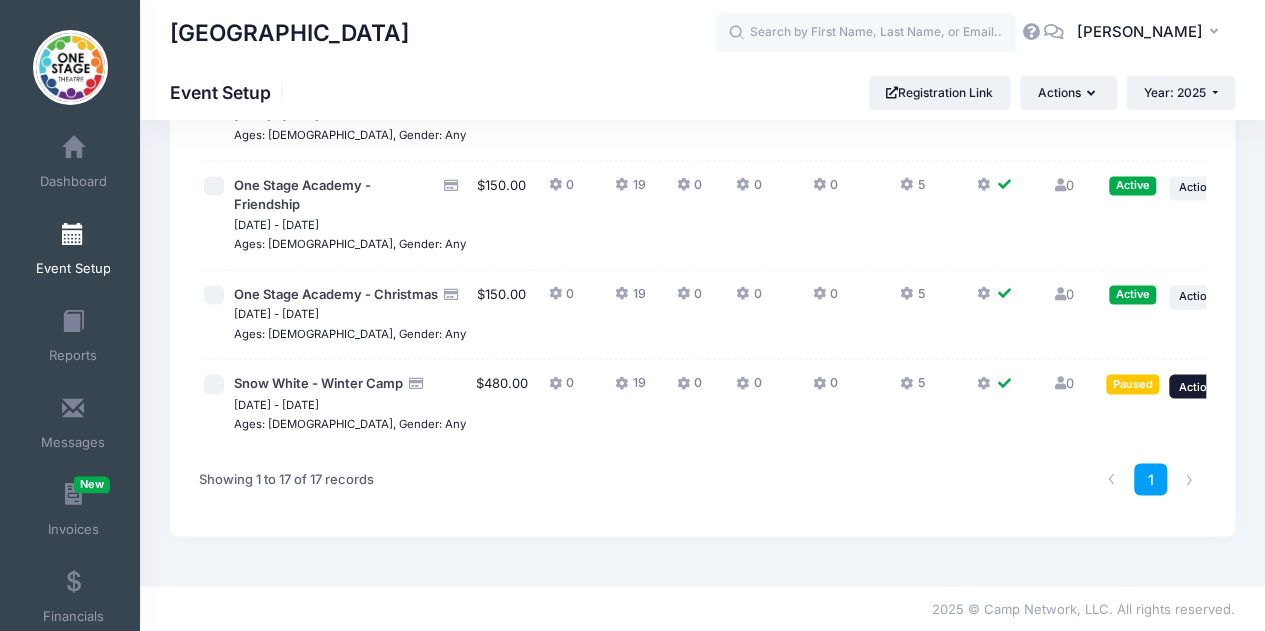 click on "Action" at bounding box center [1196, 386] 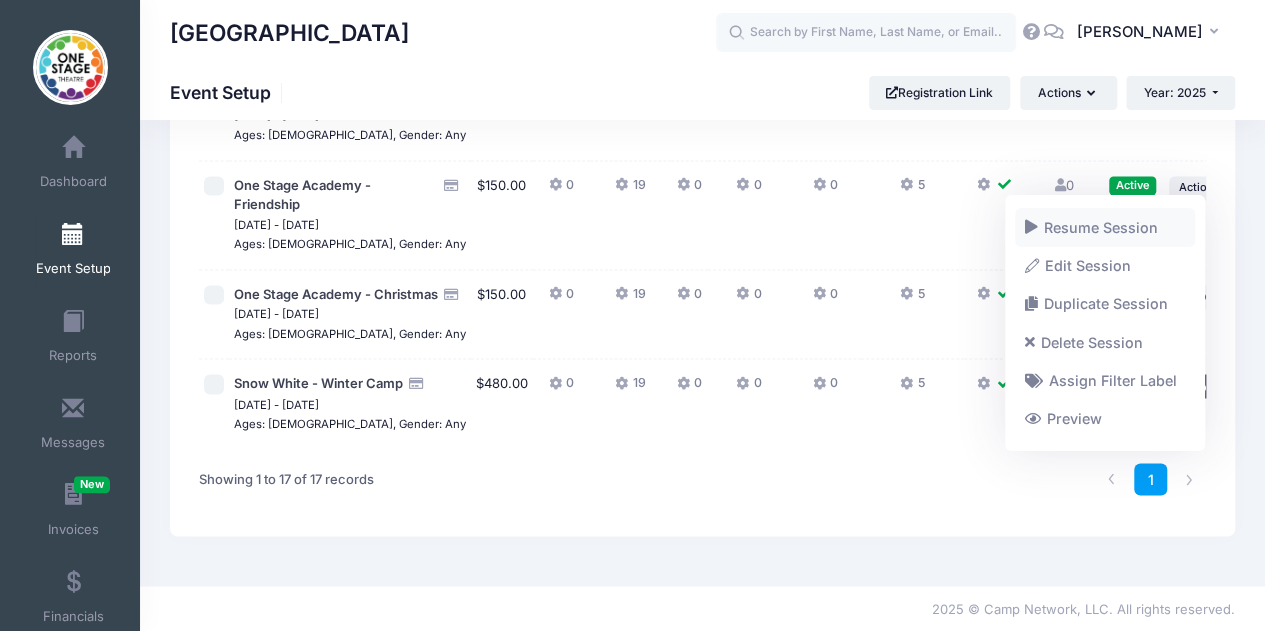 click on "Resume Session" at bounding box center (1105, 227) 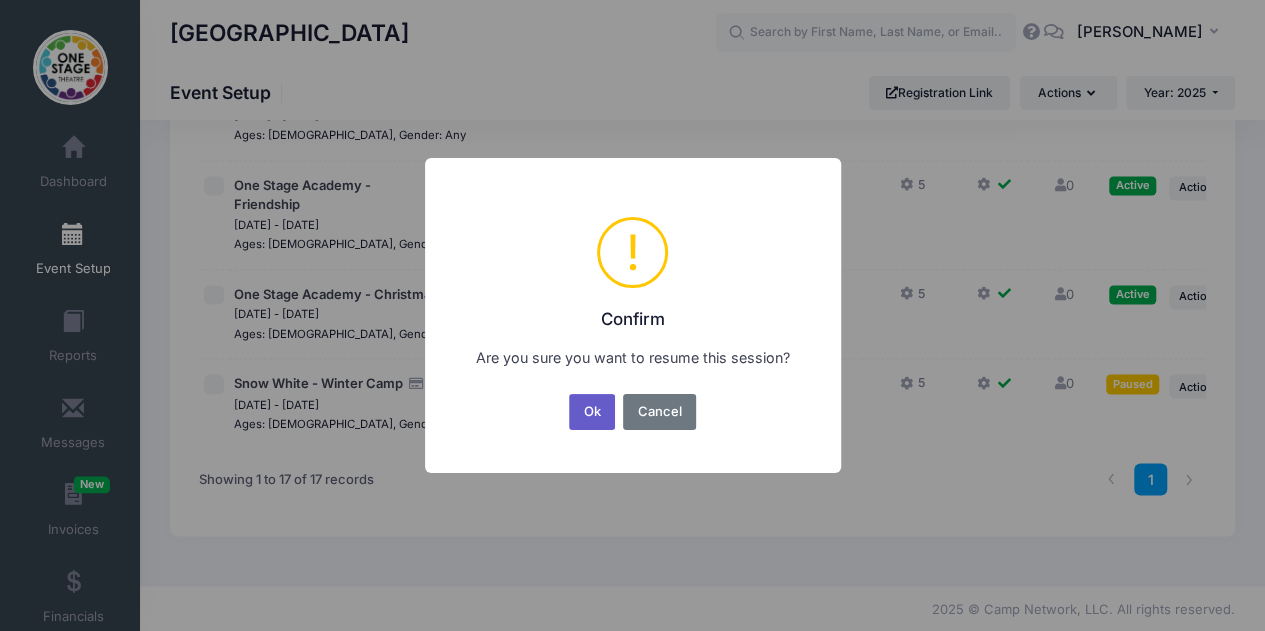 click on "Ok" at bounding box center (592, 412) 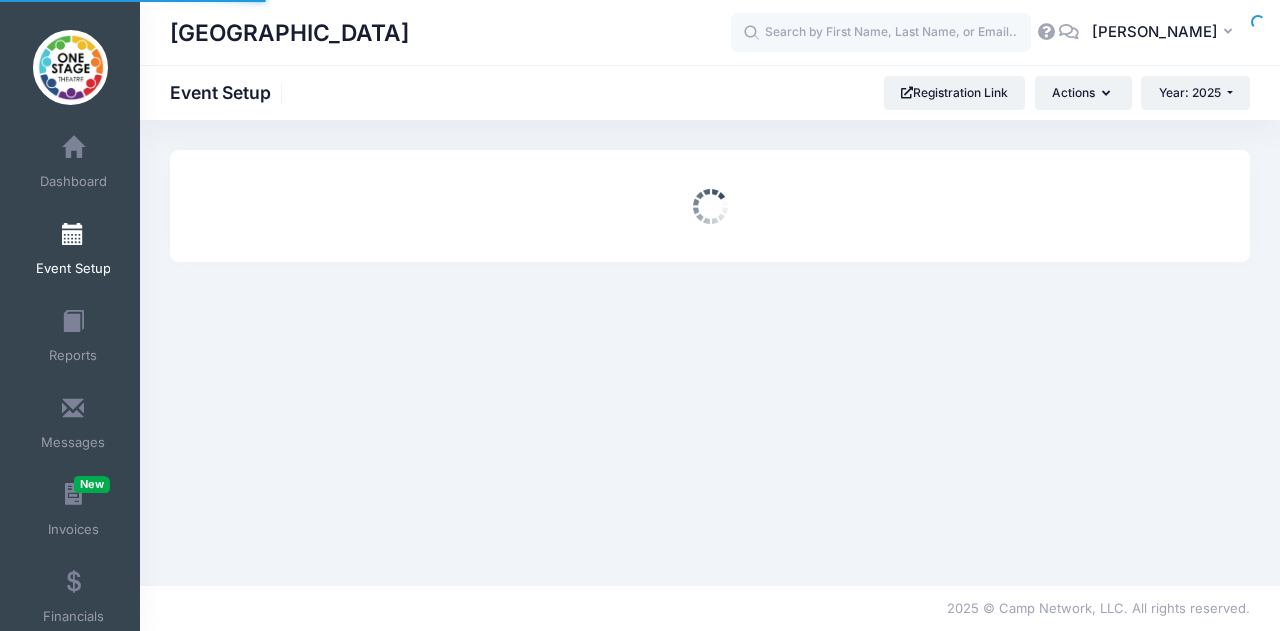 scroll, scrollTop: 0, scrollLeft: 0, axis: both 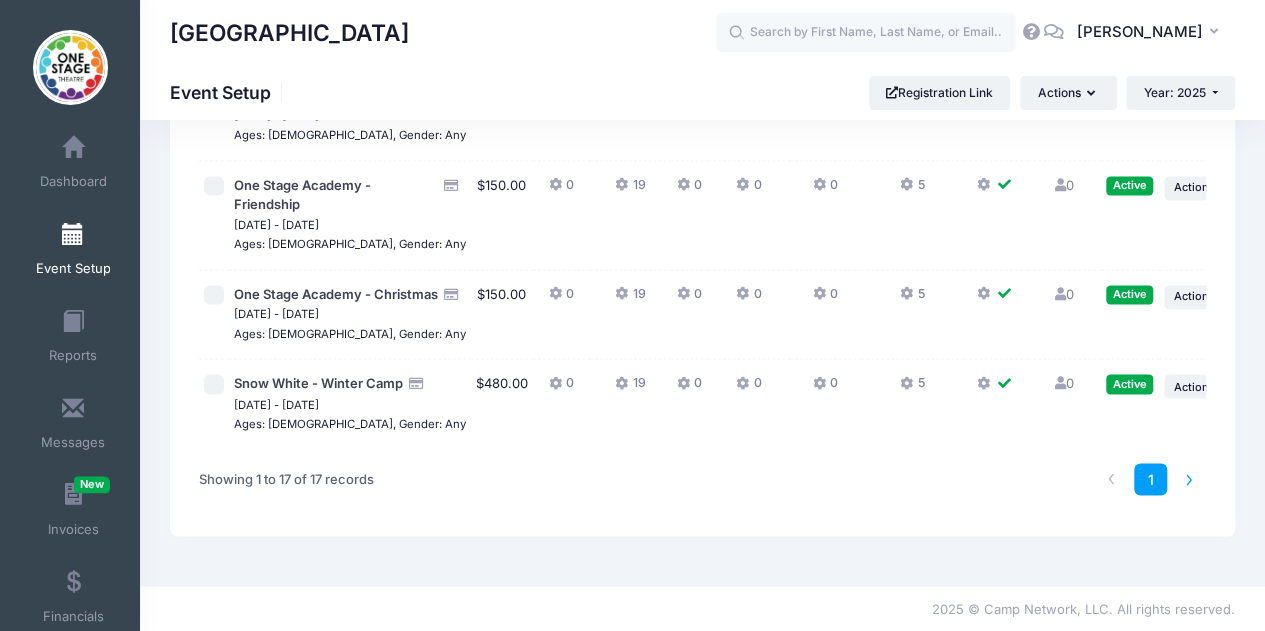 click at bounding box center [1189, 479] 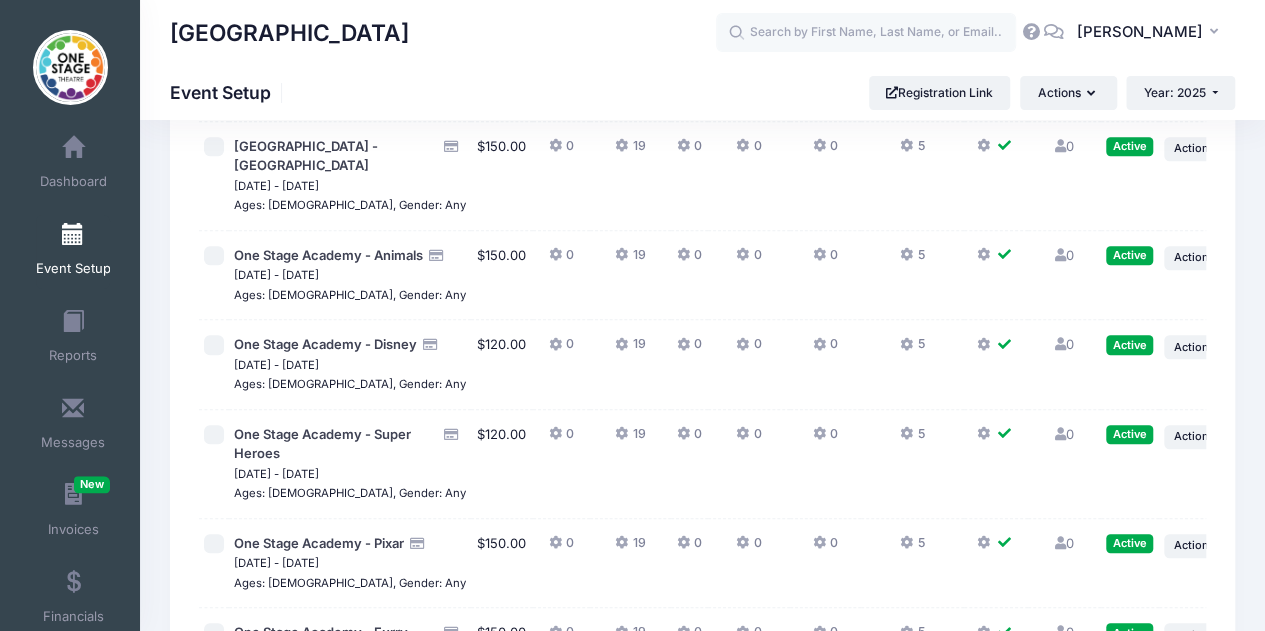 scroll, scrollTop: 452, scrollLeft: 0, axis: vertical 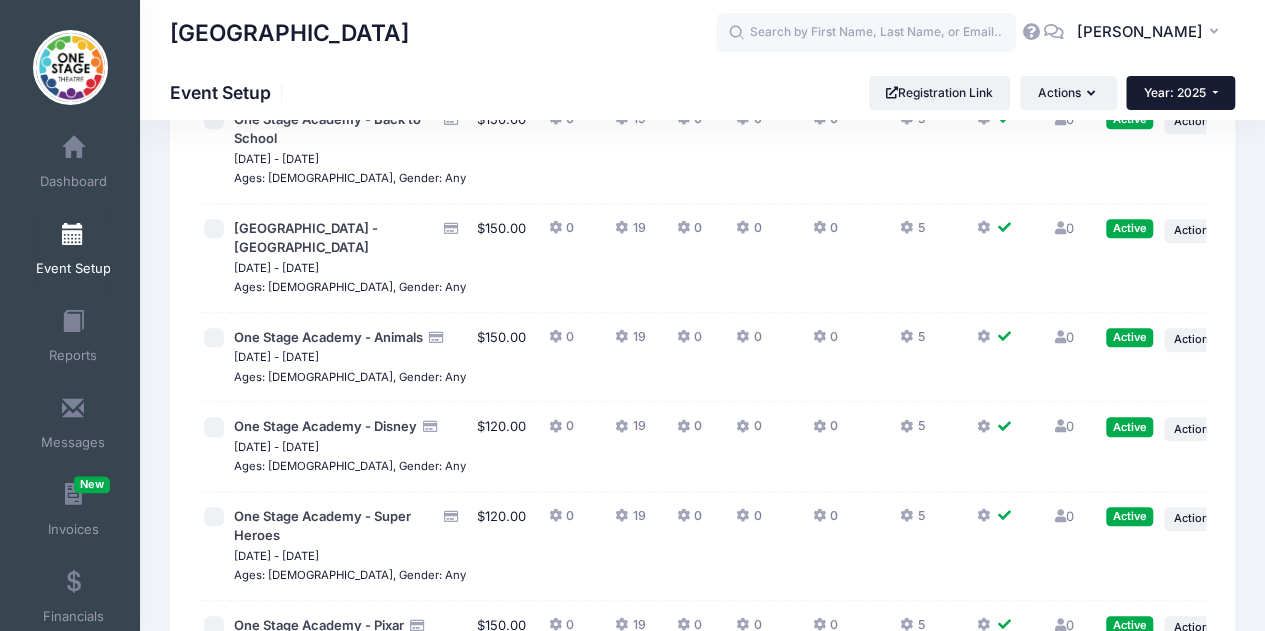 click on "Year: 2025" at bounding box center [1175, 92] 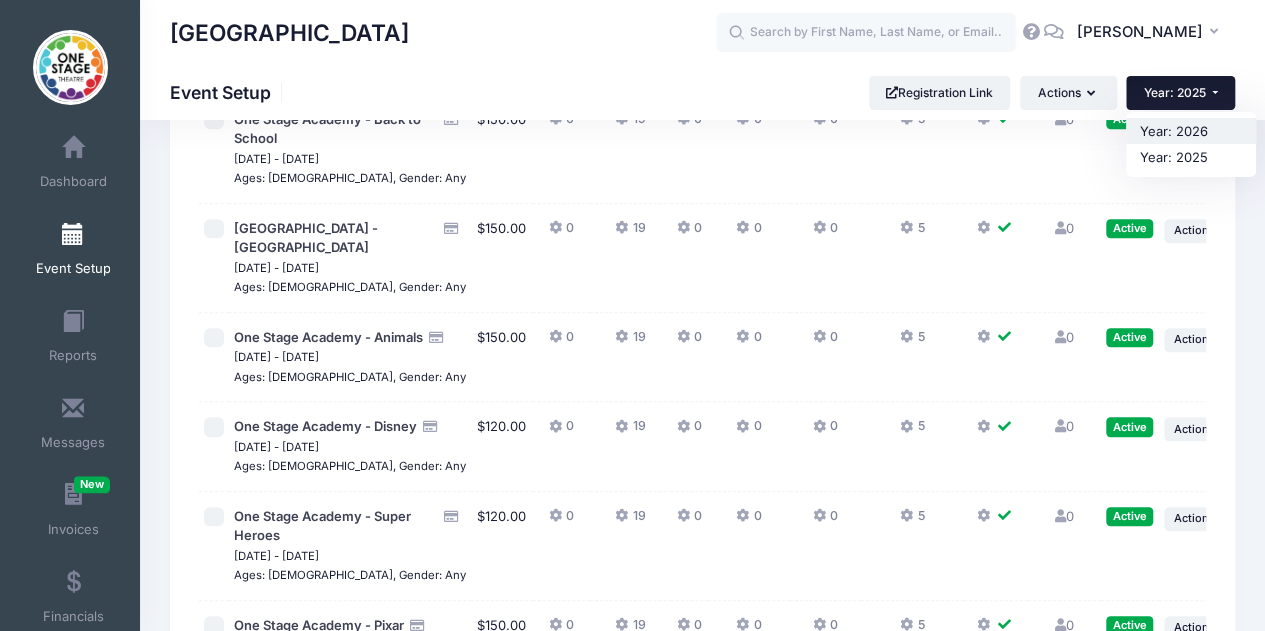 click on "Year: 2026" at bounding box center (1191, 131) 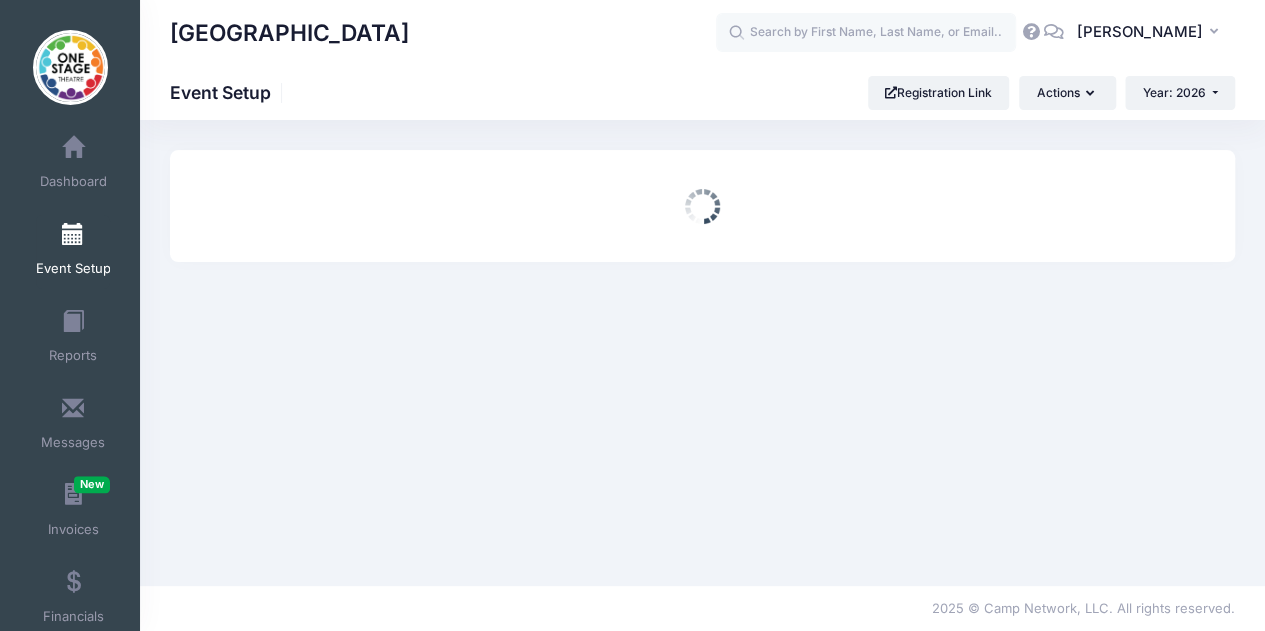 scroll, scrollTop: 0, scrollLeft: 0, axis: both 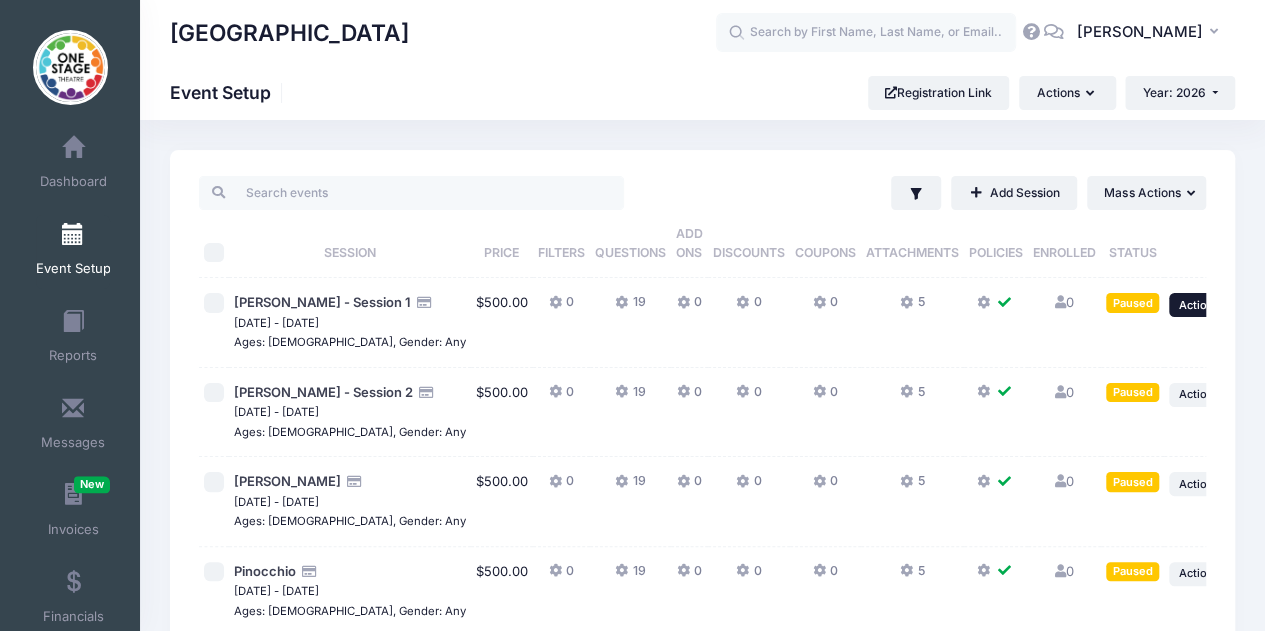 click on "Action" at bounding box center (1196, 305) 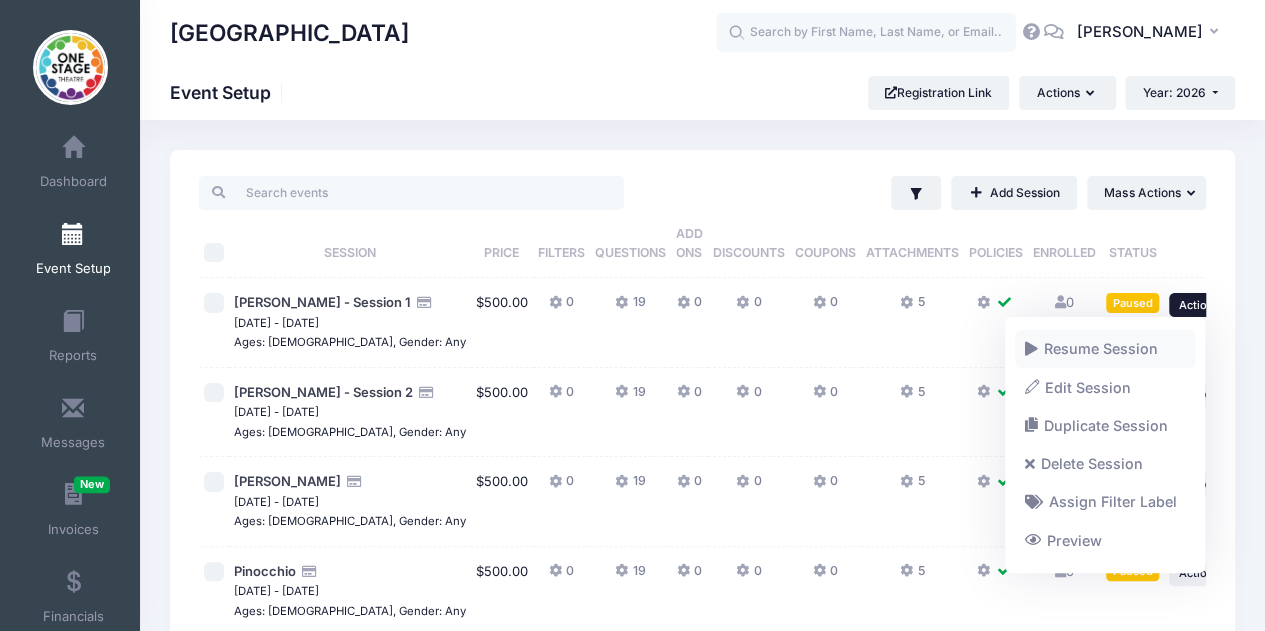 click on "Resume Session" at bounding box center (1105, 349) 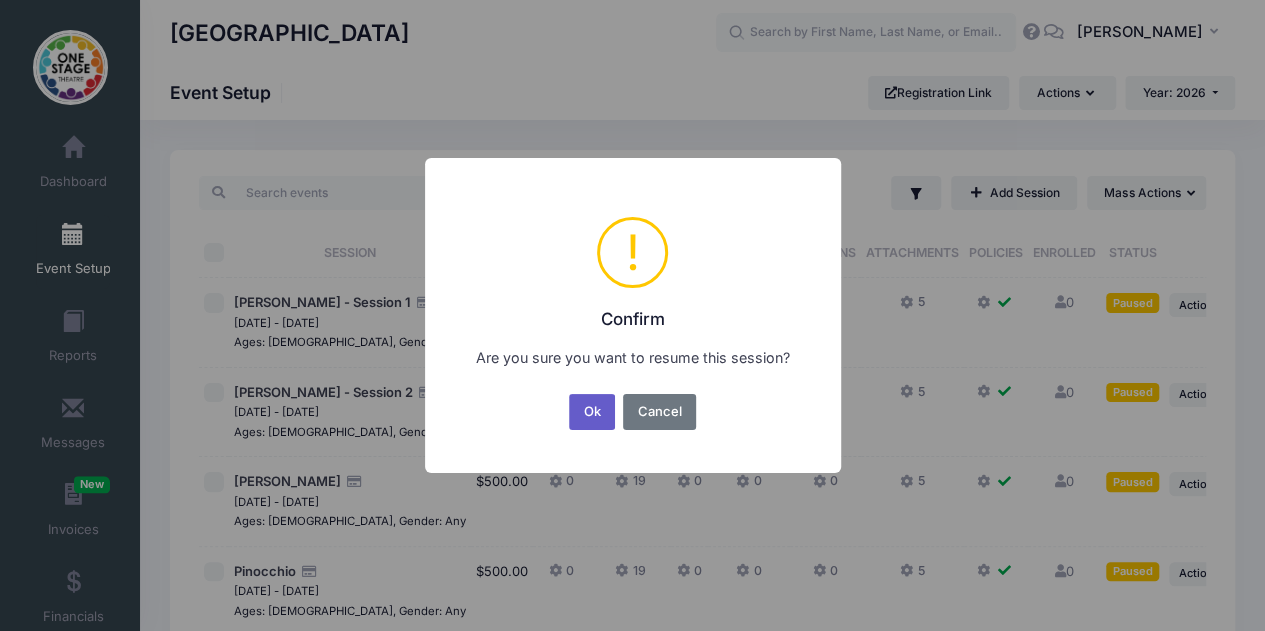 click on "Ok" at bounding box center (592, 412) 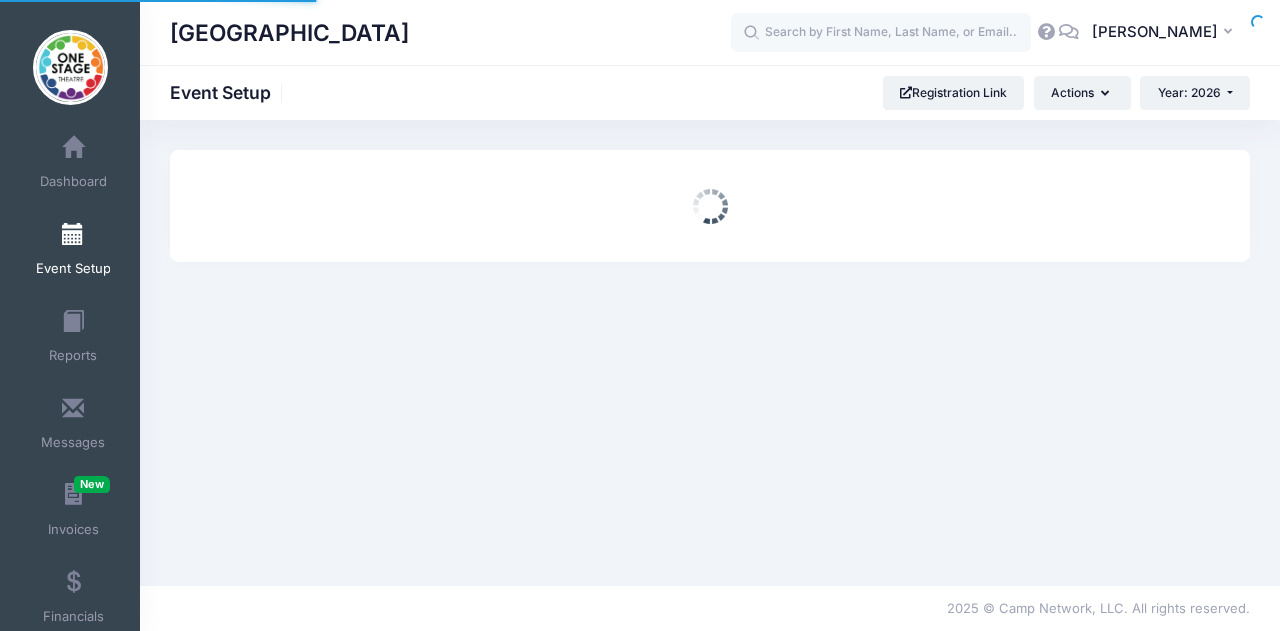 scroll, scrollTop: 0, scrollLeft: 0, axis: both 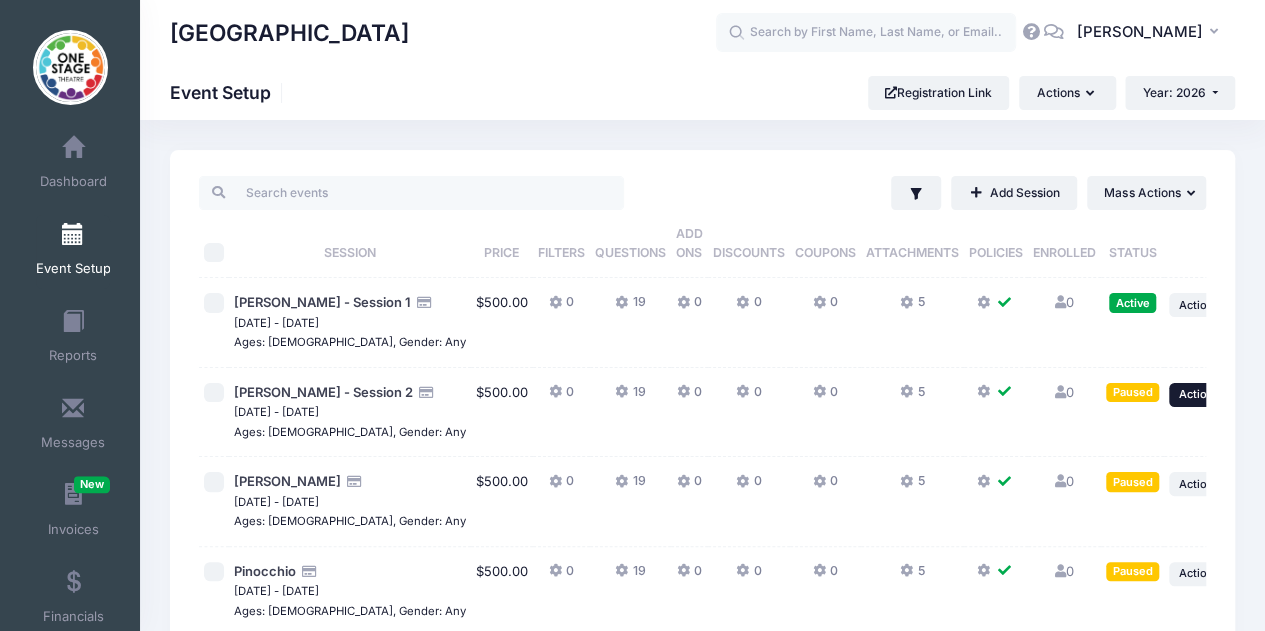 click on "Action" at bounding box center (1196, 394) 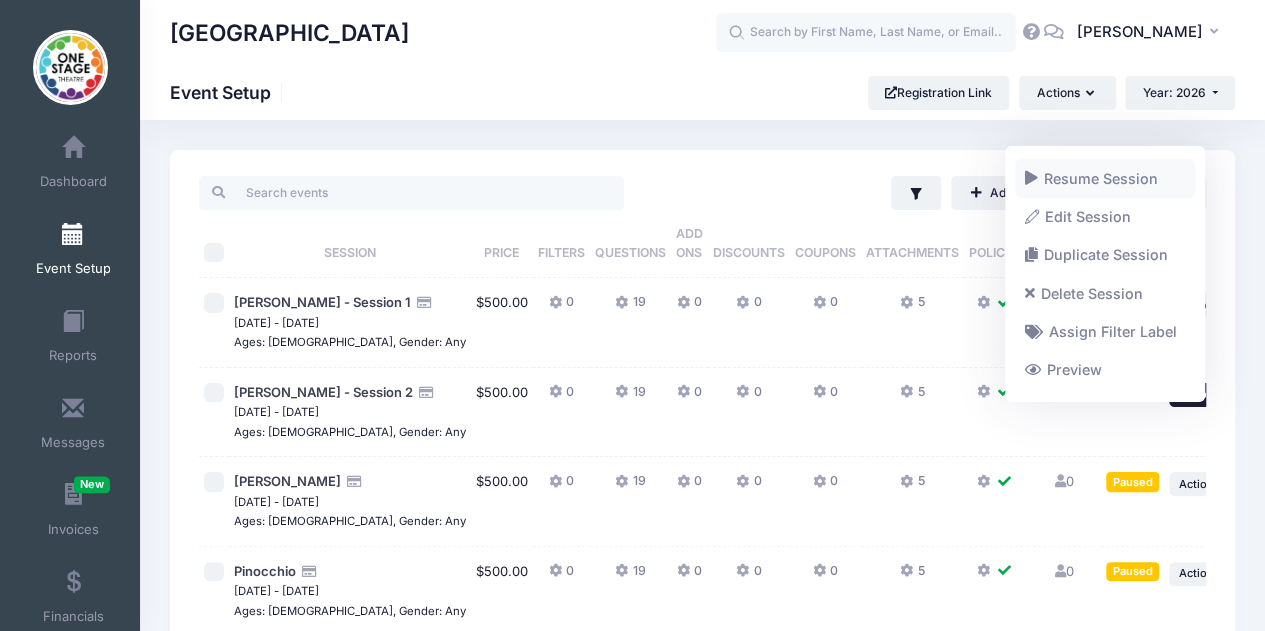 click on "Resume Session" at bounding box center [1105, 178] 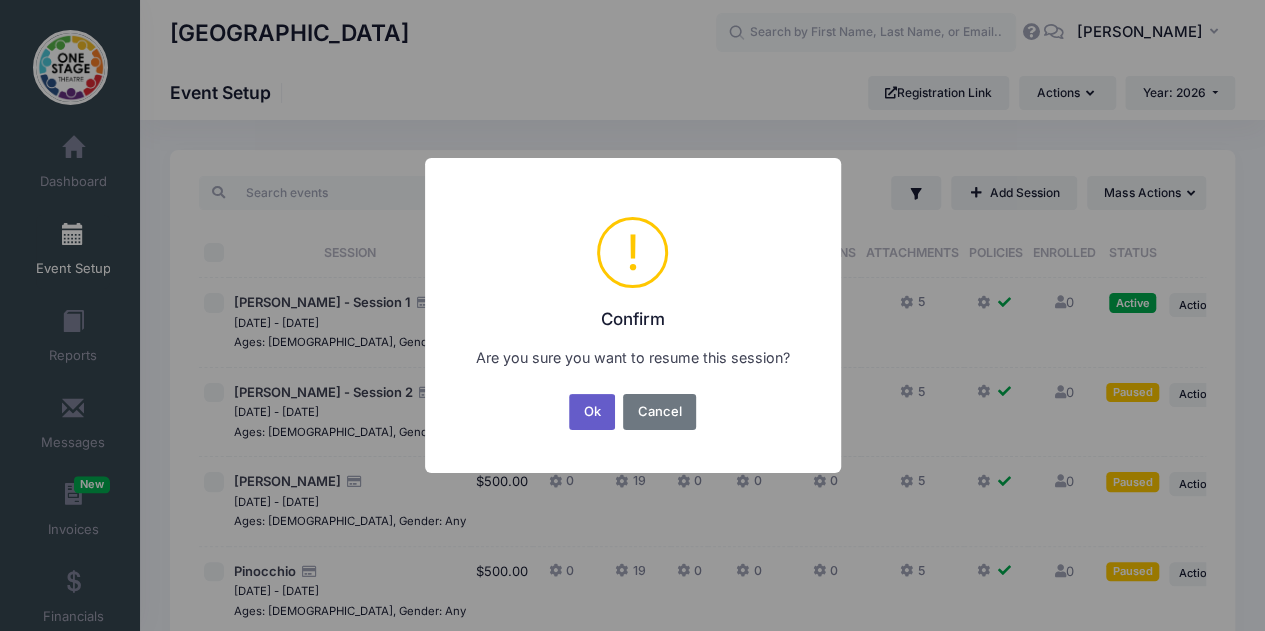click on "Ok" at bounding box center (592, 412) 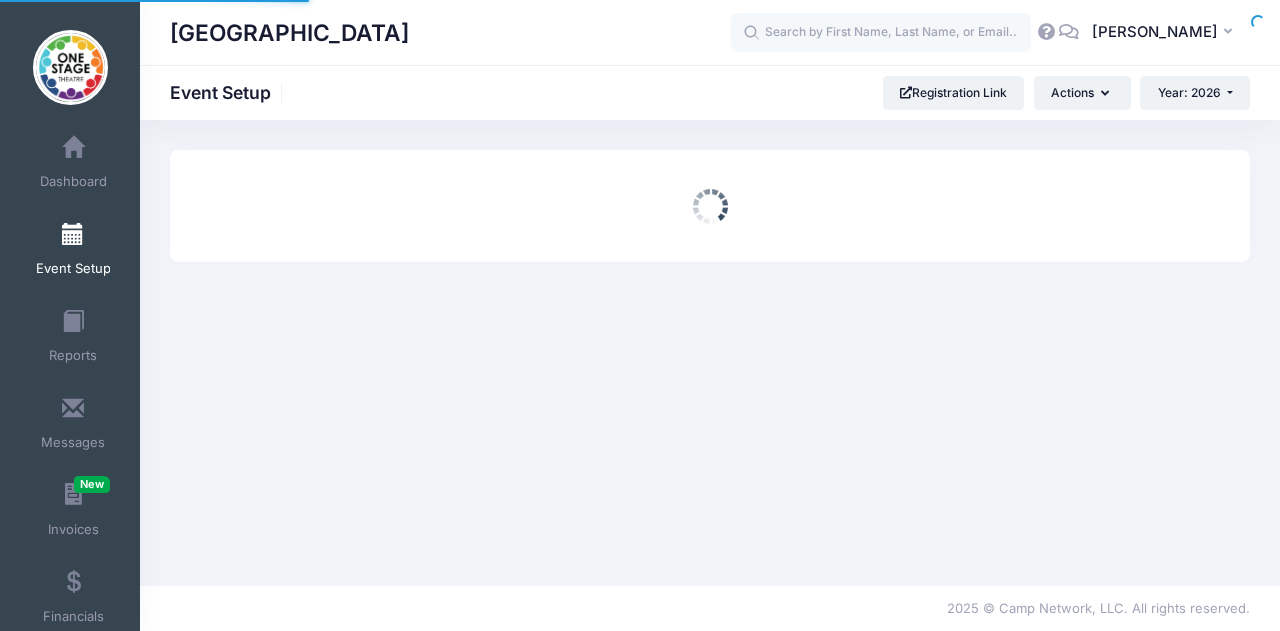 scroll, scrollTop: 0, scrollLeft: 0, axis: both 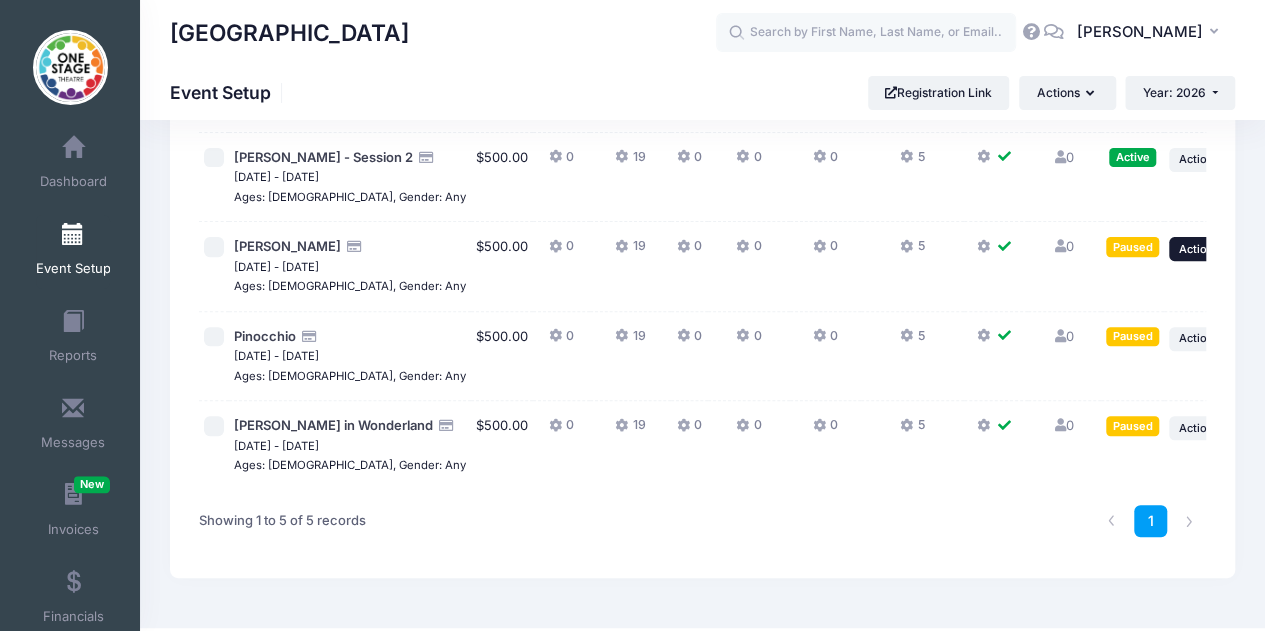click on "... Action" at bounding box center (1204, 249) 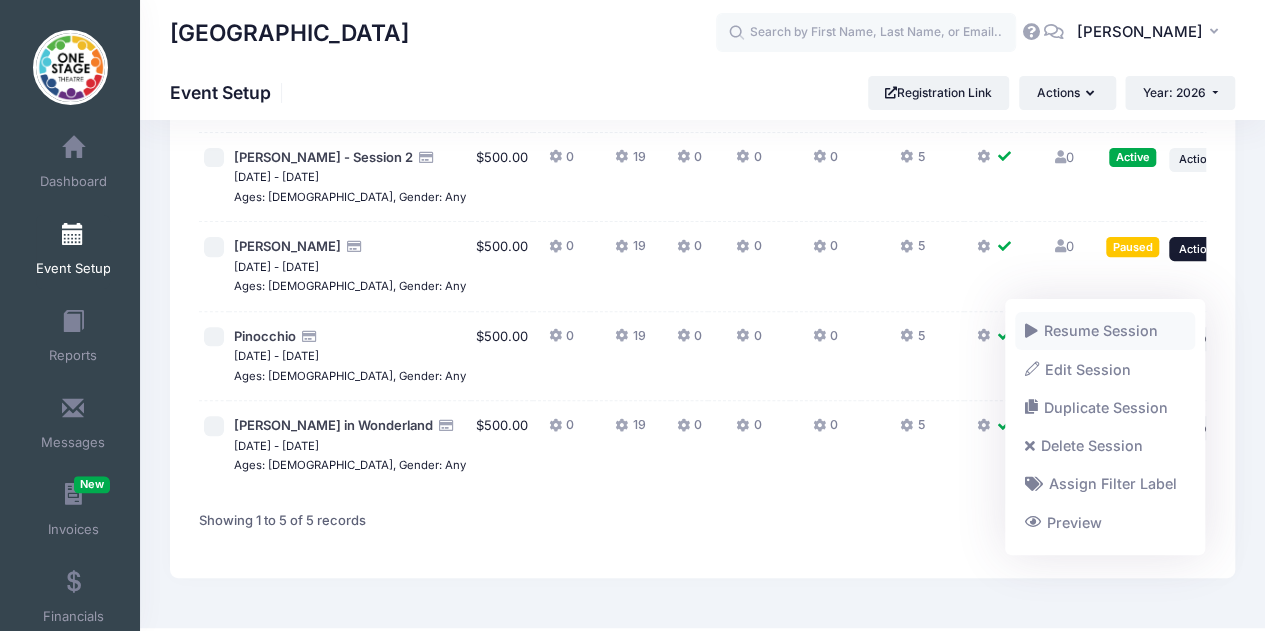 click on "Resume Session" at bounding box center [1105, 331] 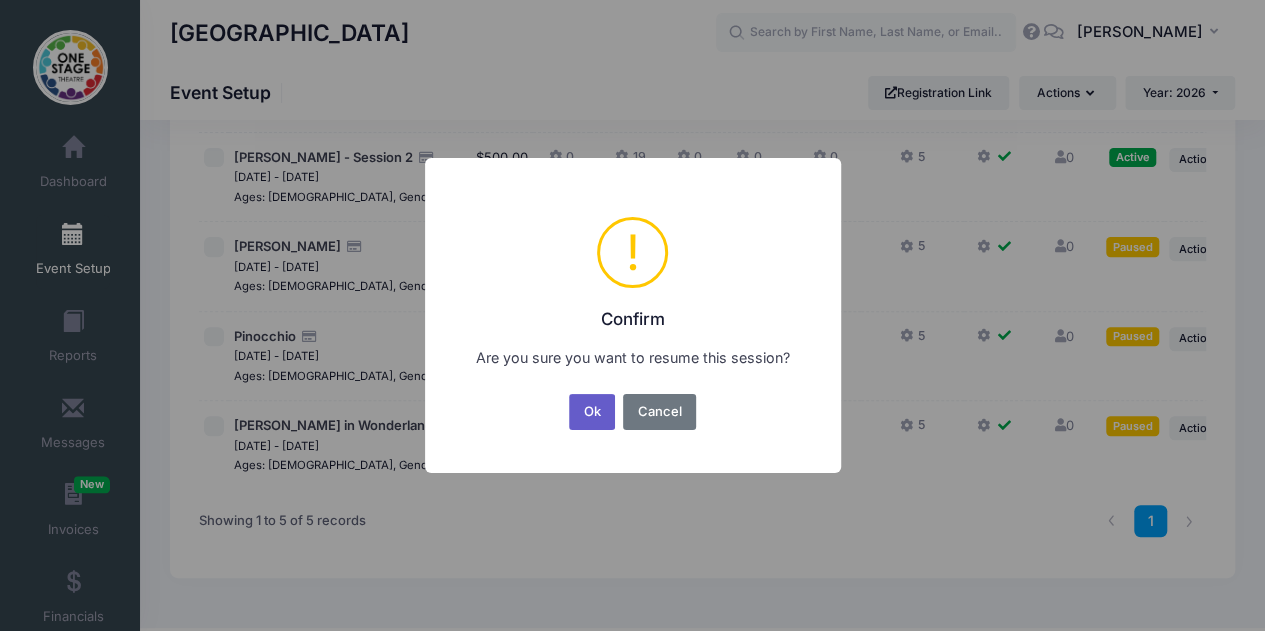 click on "Ok" at bounding box center [592, 412] 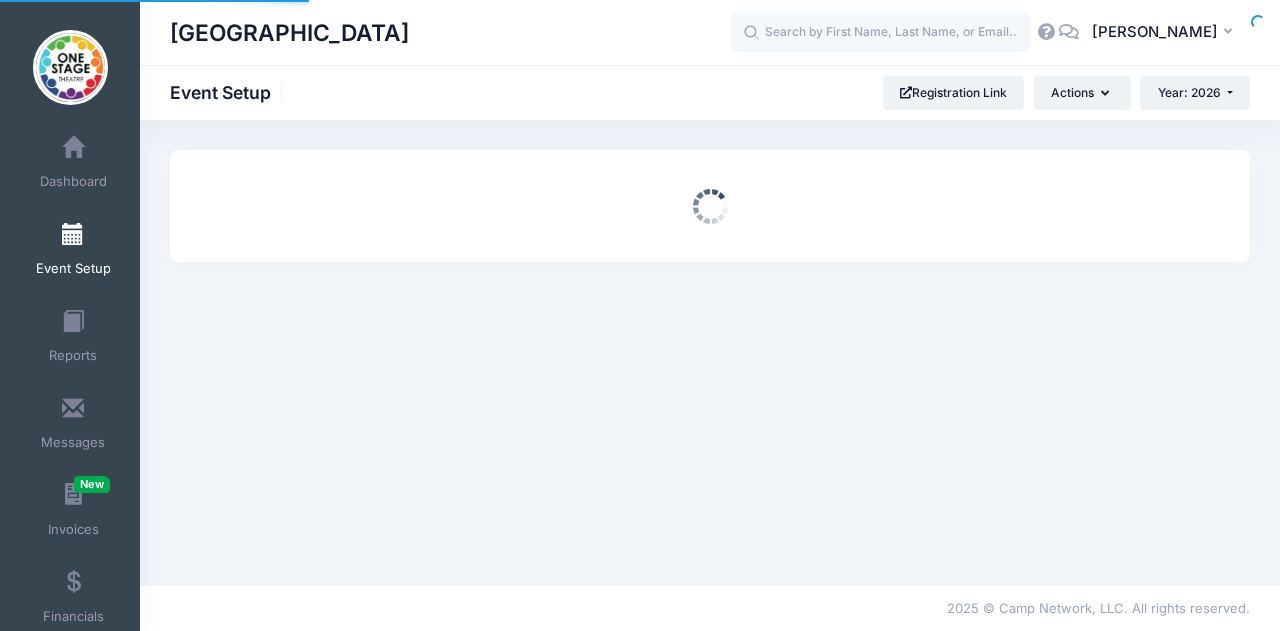 scroll, scrollTop: 0, scrollLeft: 0, axis: both 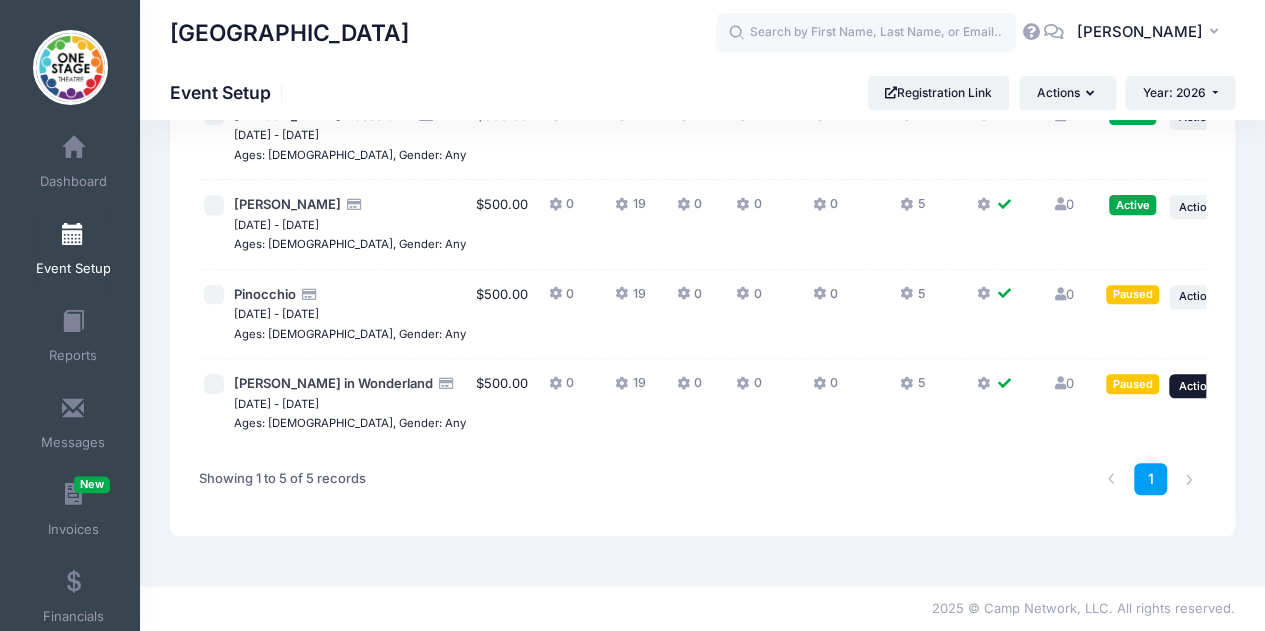 click on "Action" at bounding box center [1196, 386] 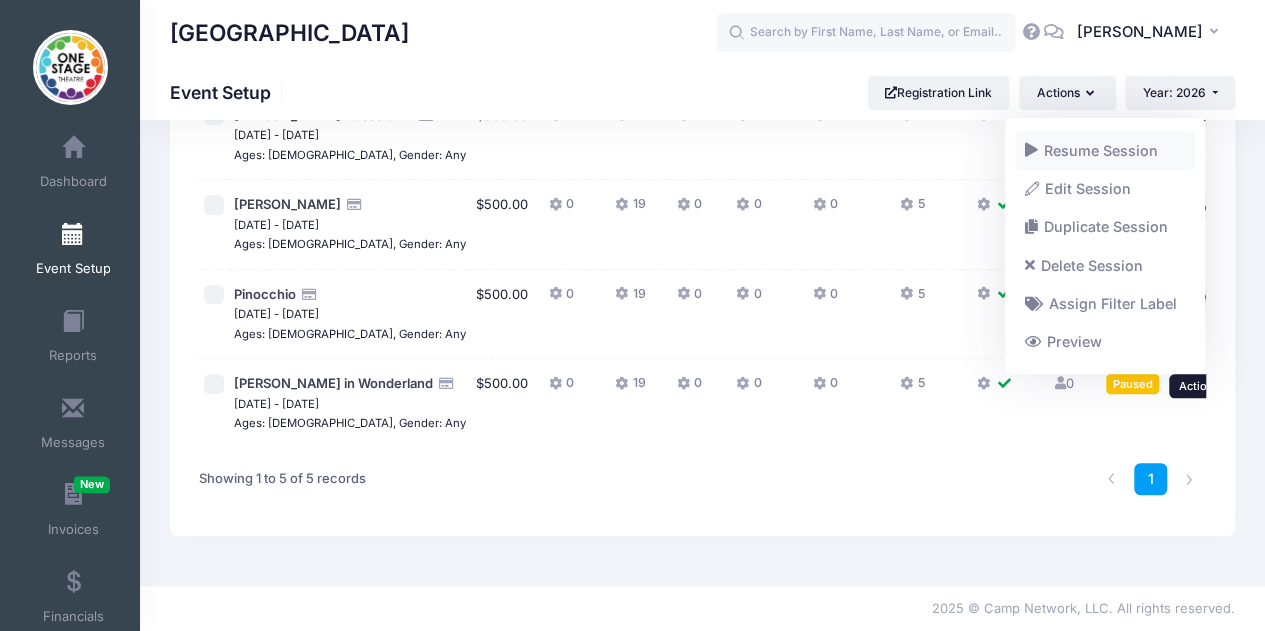 click on "Resume Session" at bounding box center (1105, 150) 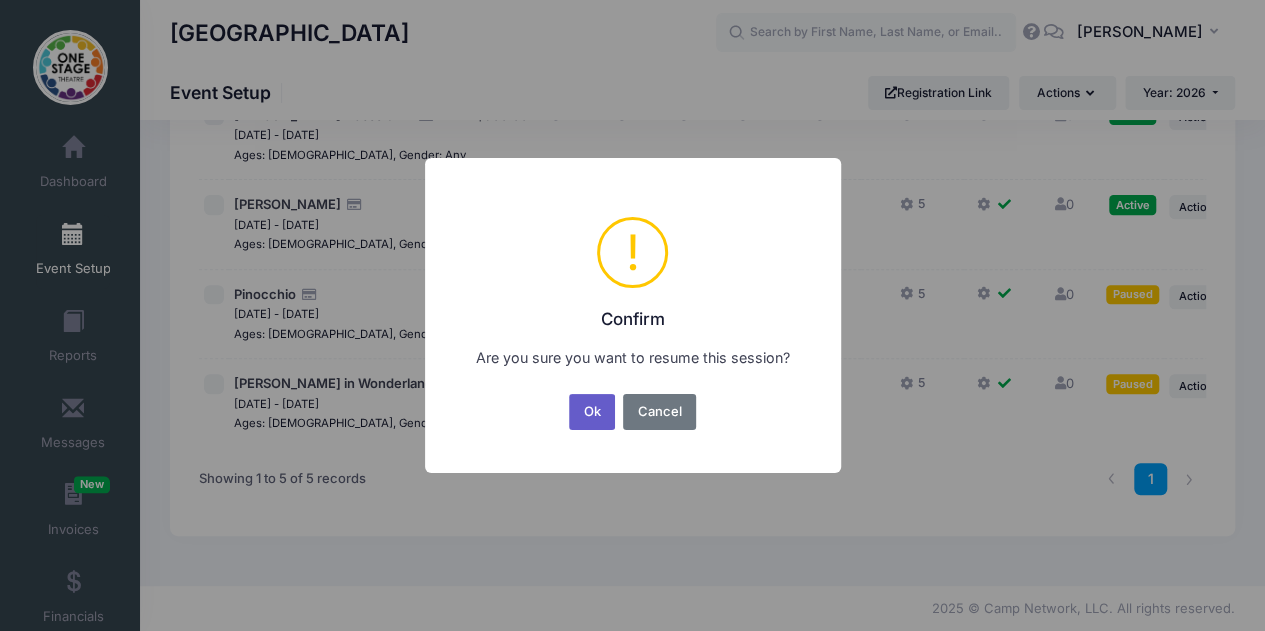 click on "Ok" at bounding box center [592, 412] 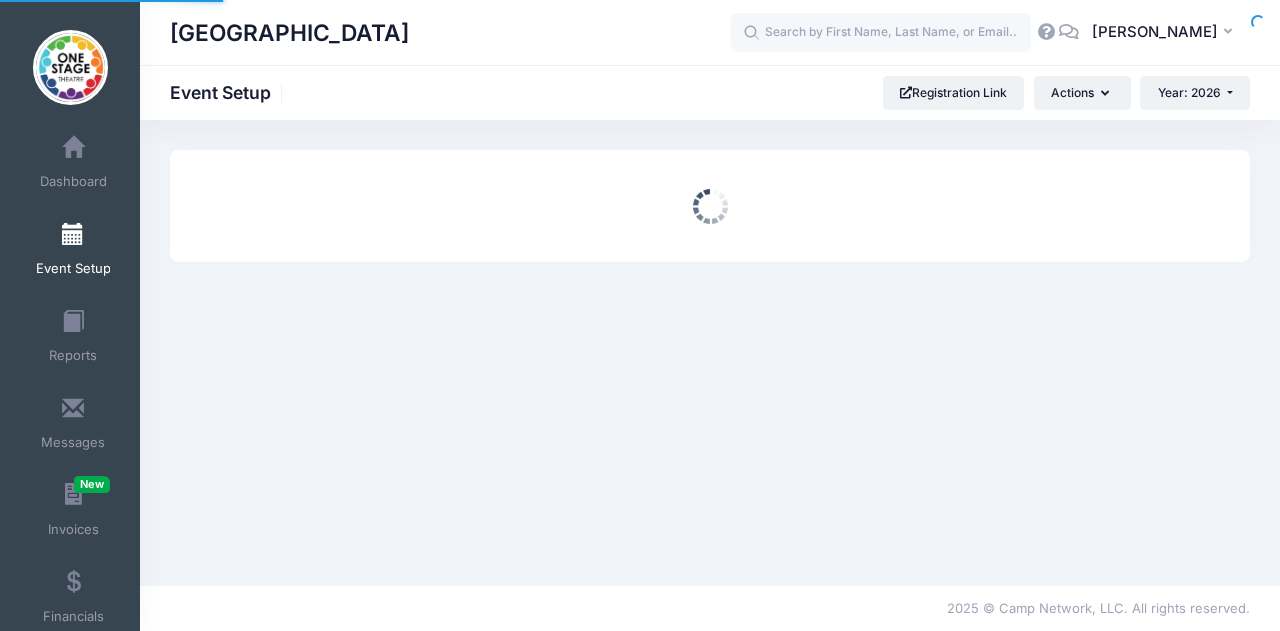 scroll, scrollTop: 0, scrollLeft: 0, axis: both 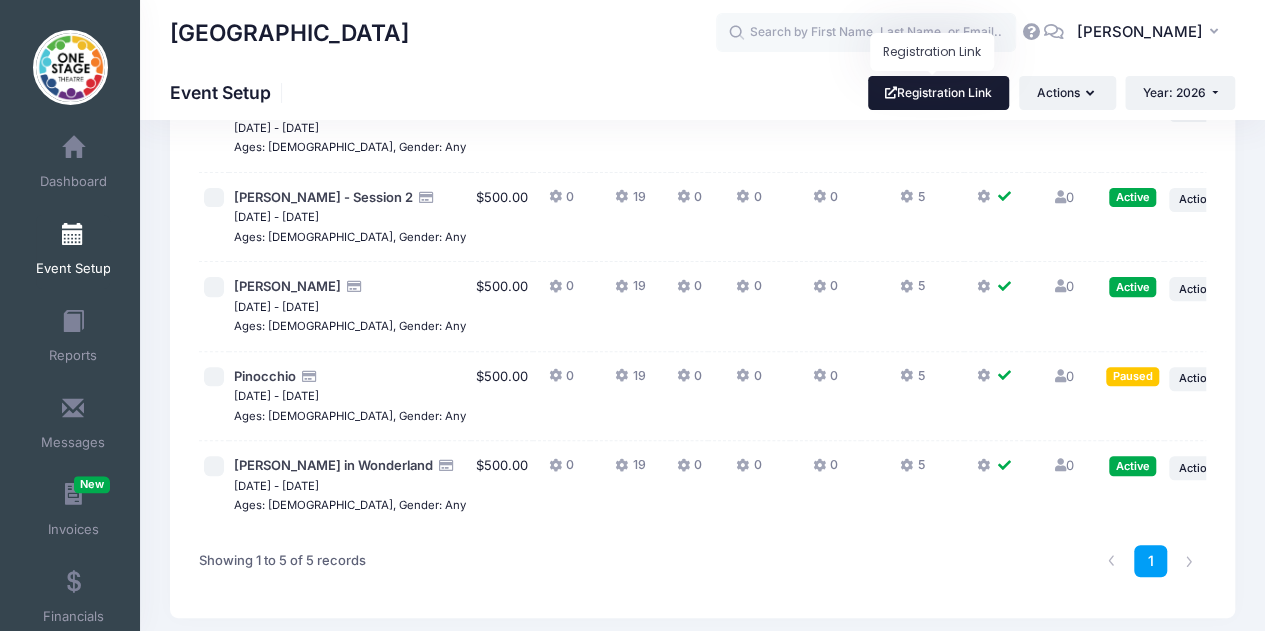click on "Registration Link" at bounding box center (939, 93) 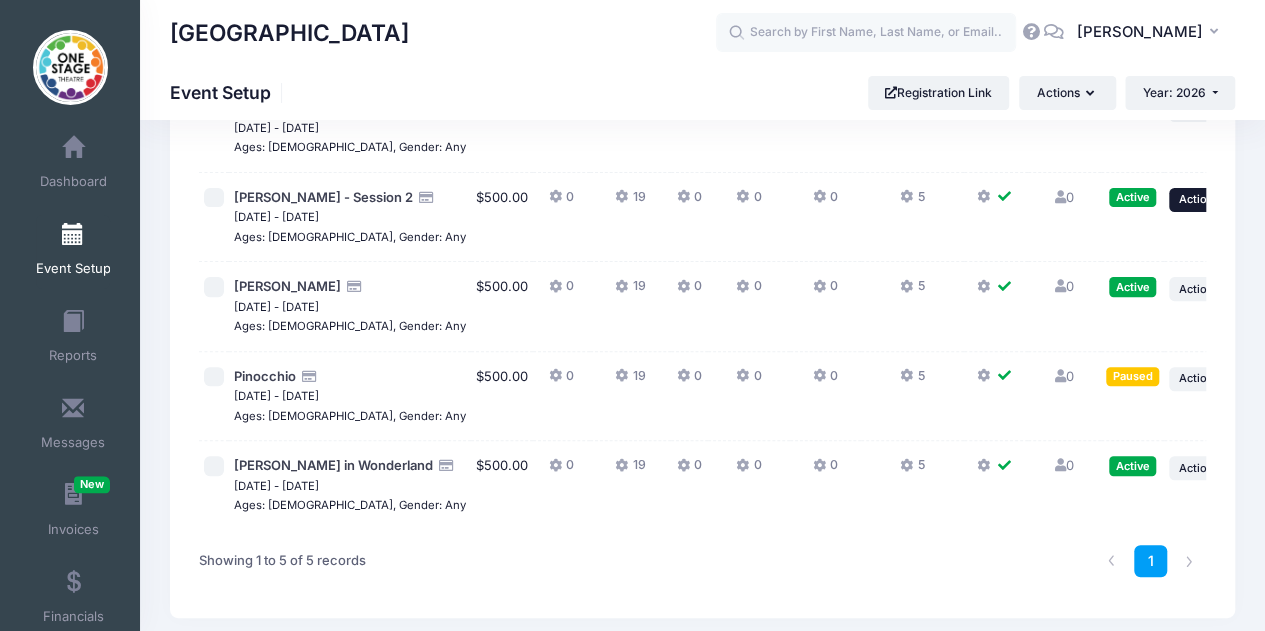 click on "Action" at bounding box center [1196, 199] 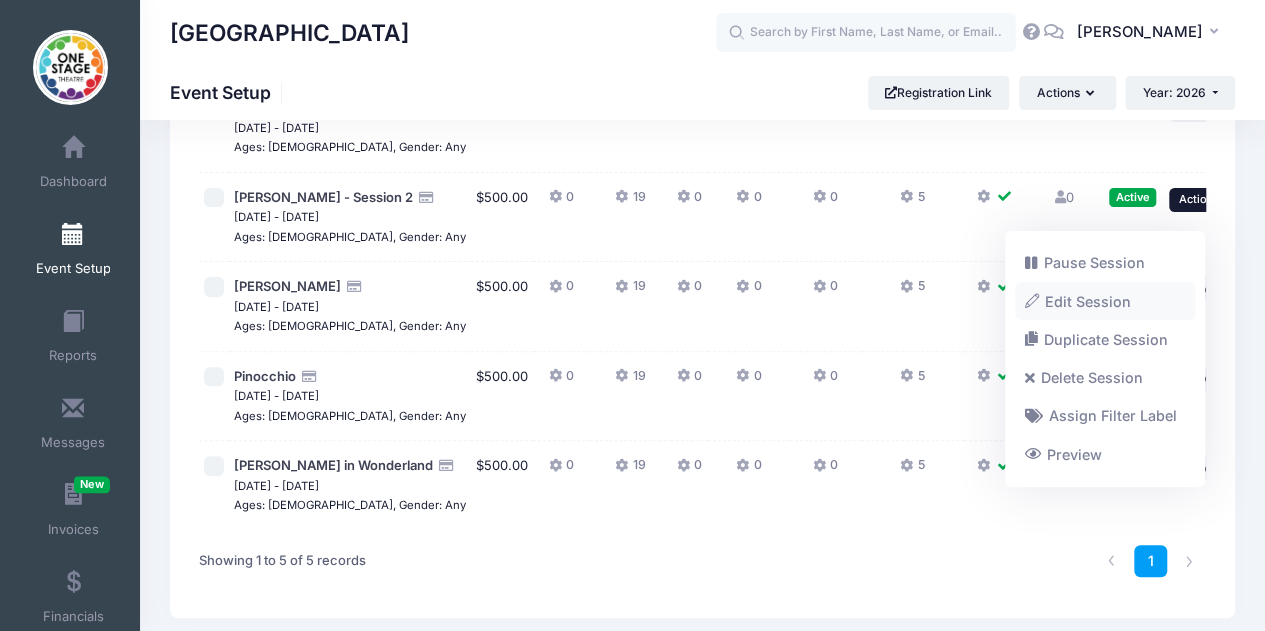 click on "Edit Session" at bounding box center [1105, 301] 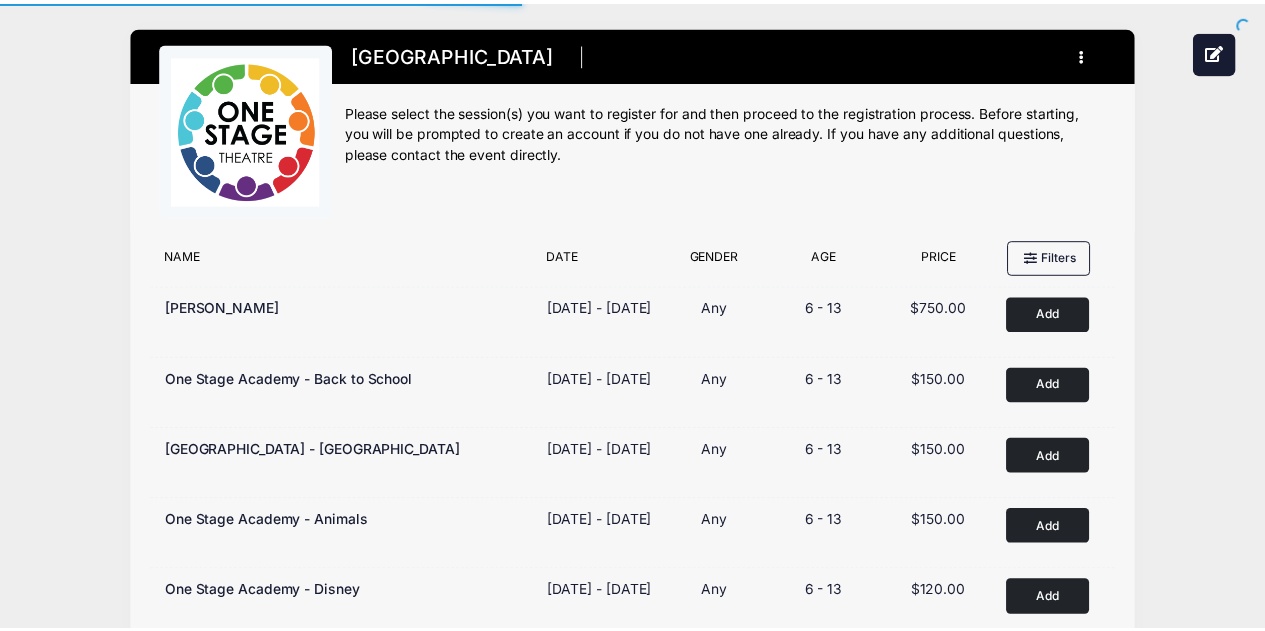 scroll, scrollTop: 0, scrollLeft: 0, axis: both 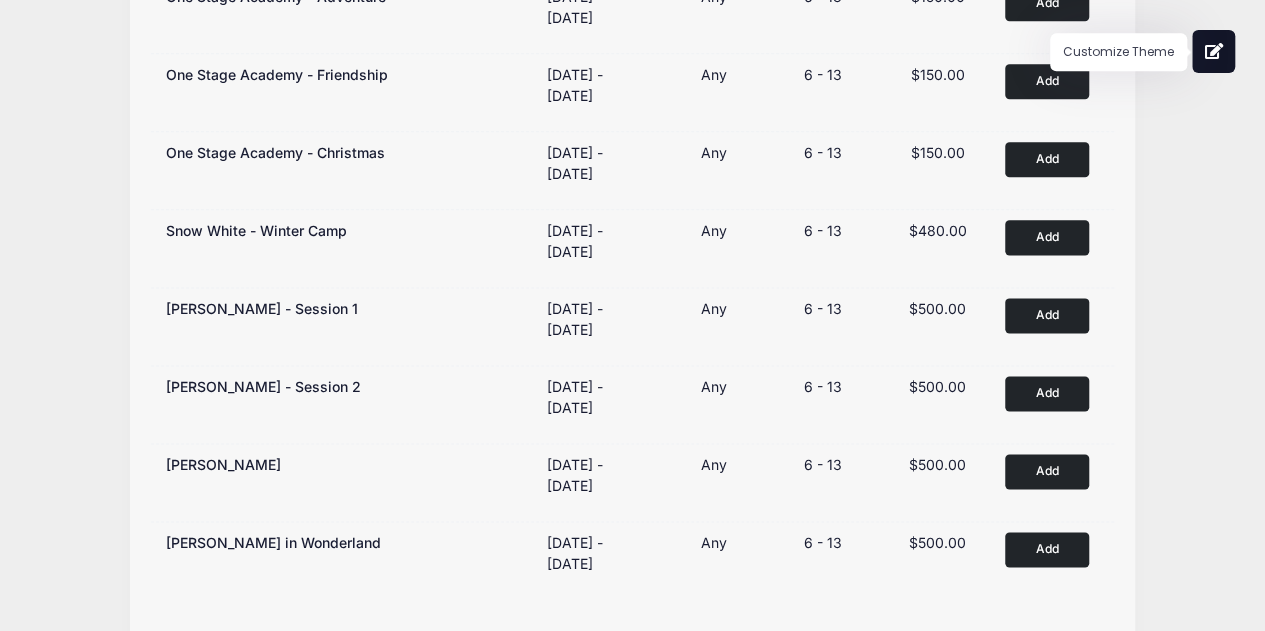 click at bounding box center [1214, 51] 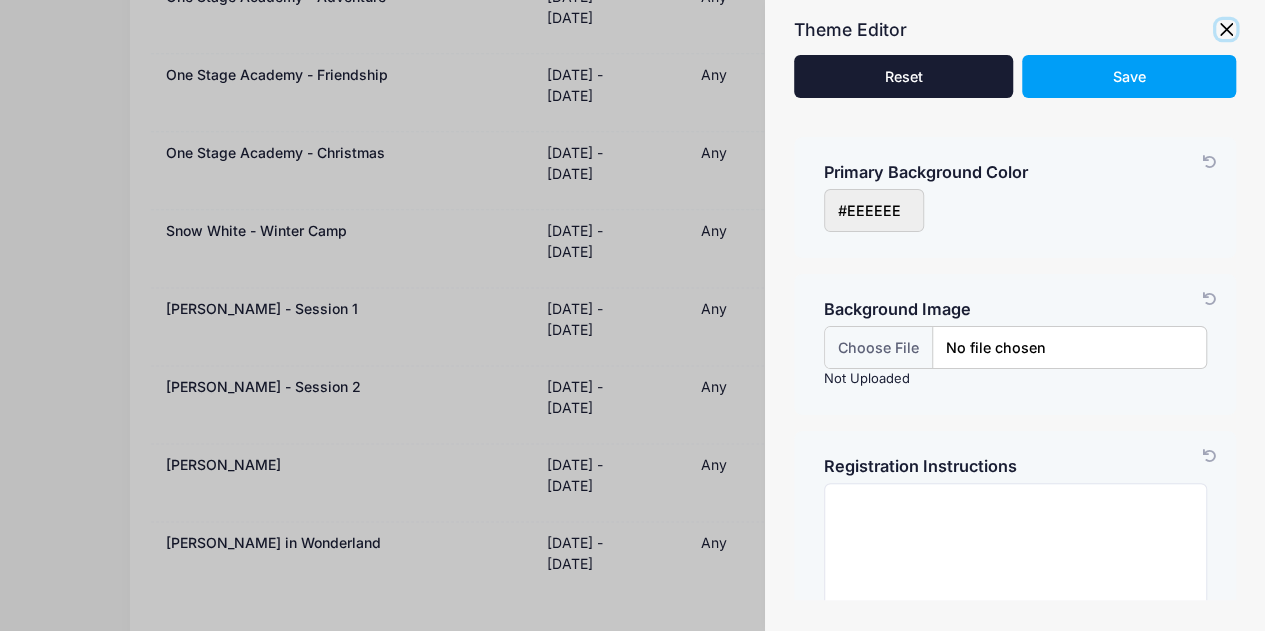 click at bounding box center [1226, 30] 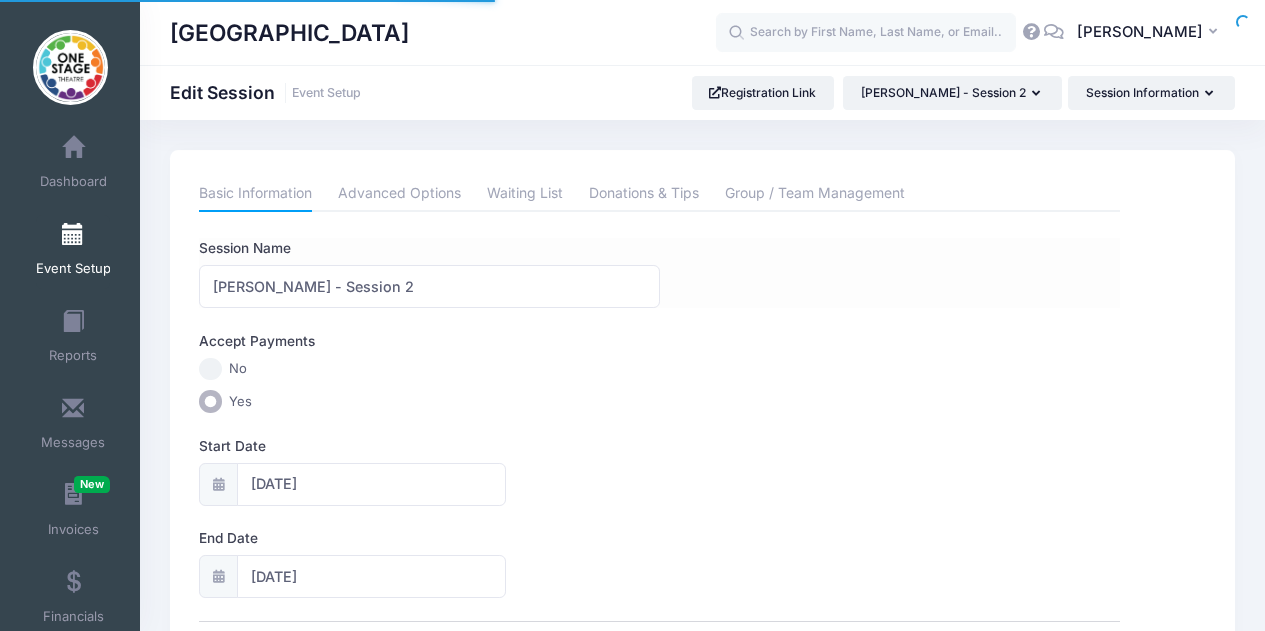 scroll, scrollTop: 0, scrollLeft: 0, axis: both 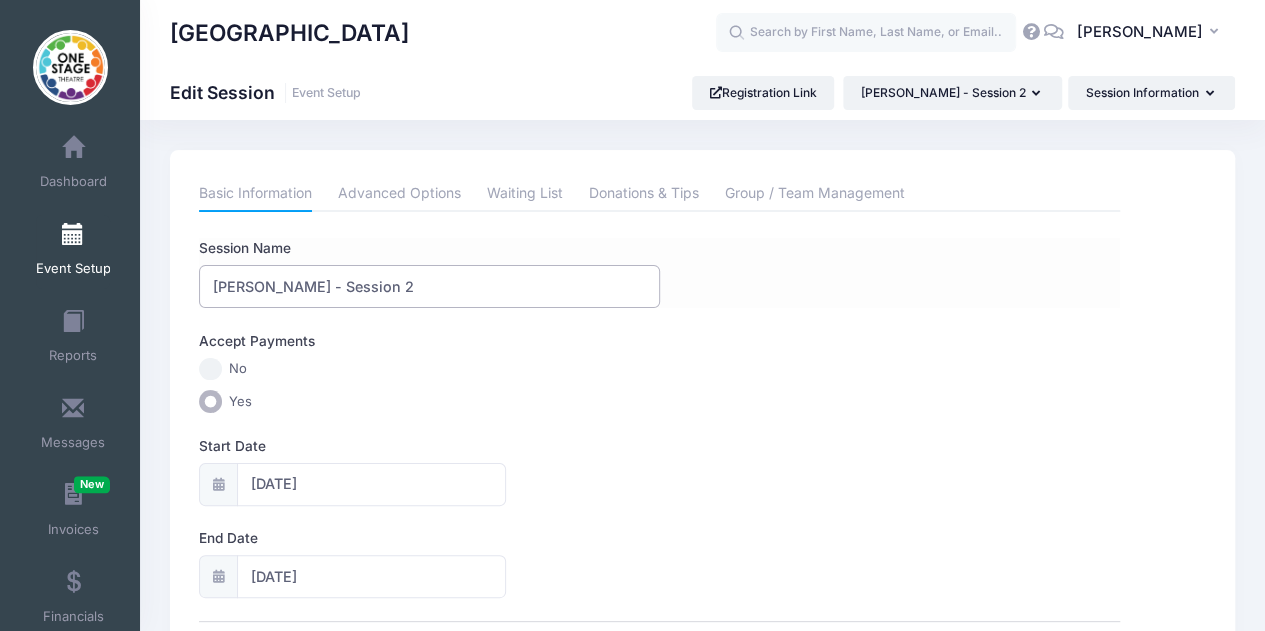 click on "[PERSON_NAME] - Session 2" at bounding box center [429, 286] 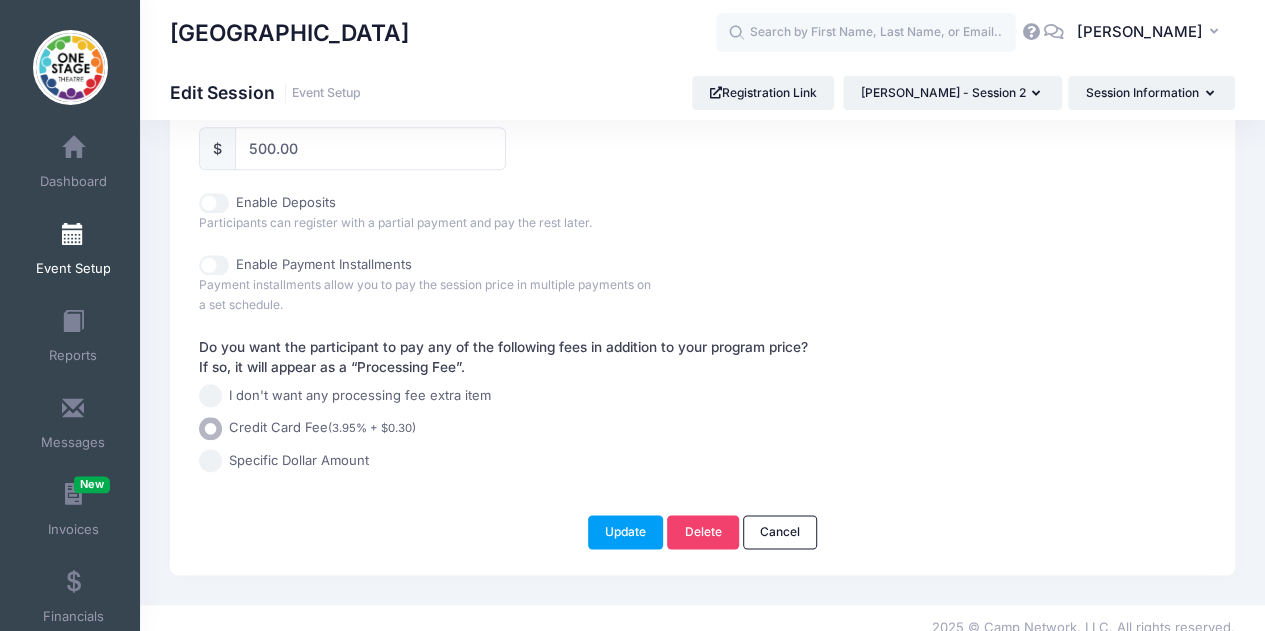 scroll, scrollTop: 992, scrollLeft: 0, axis: vertical 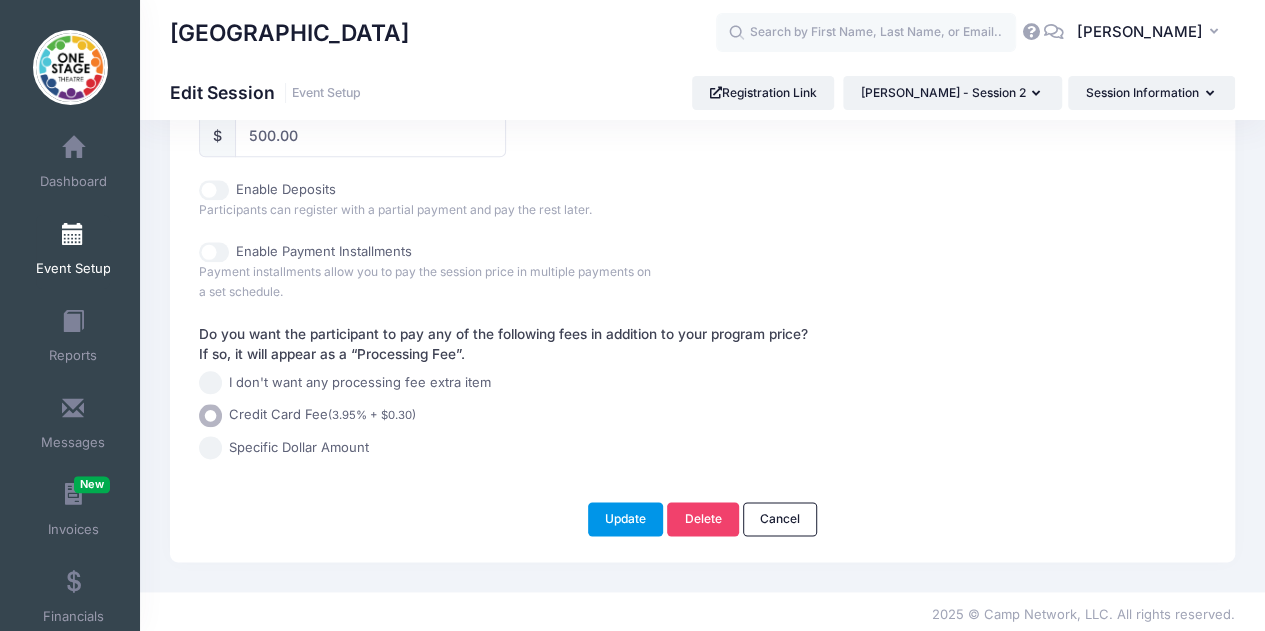 type on "[PERSON_NAME] - Spring Break Camp - Session 2" 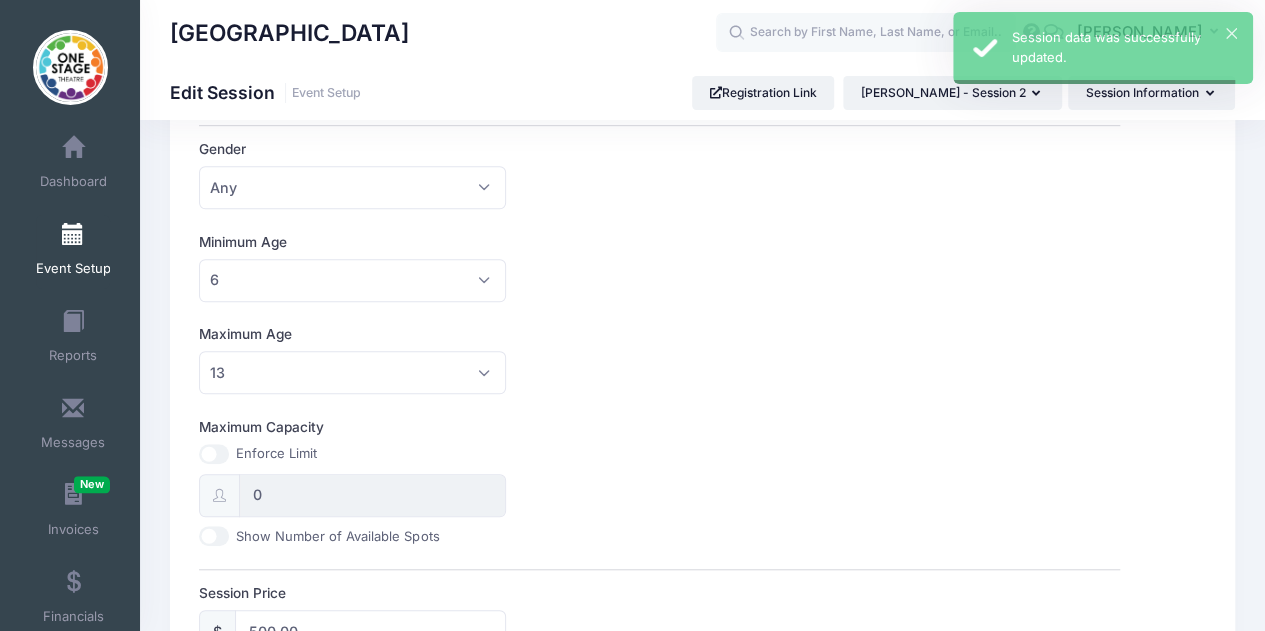 scroll, scrollTop: 0, scrollLeft: 0, axis: both 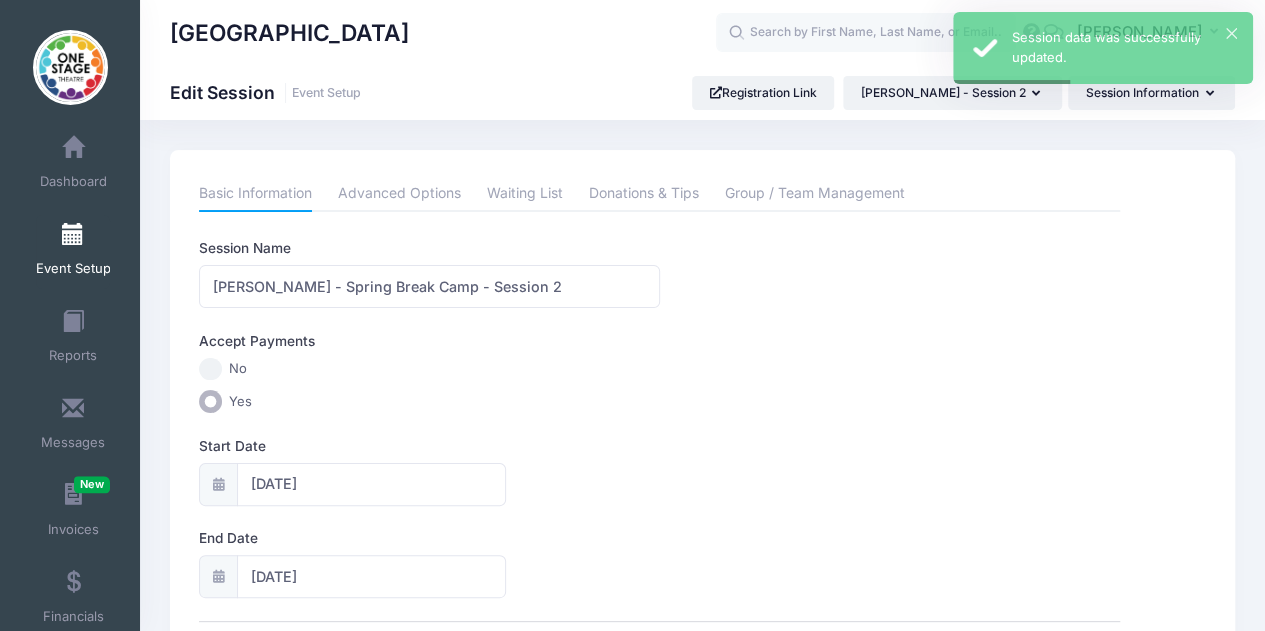 click on "Event Setup" at bounding box center [73, 252] 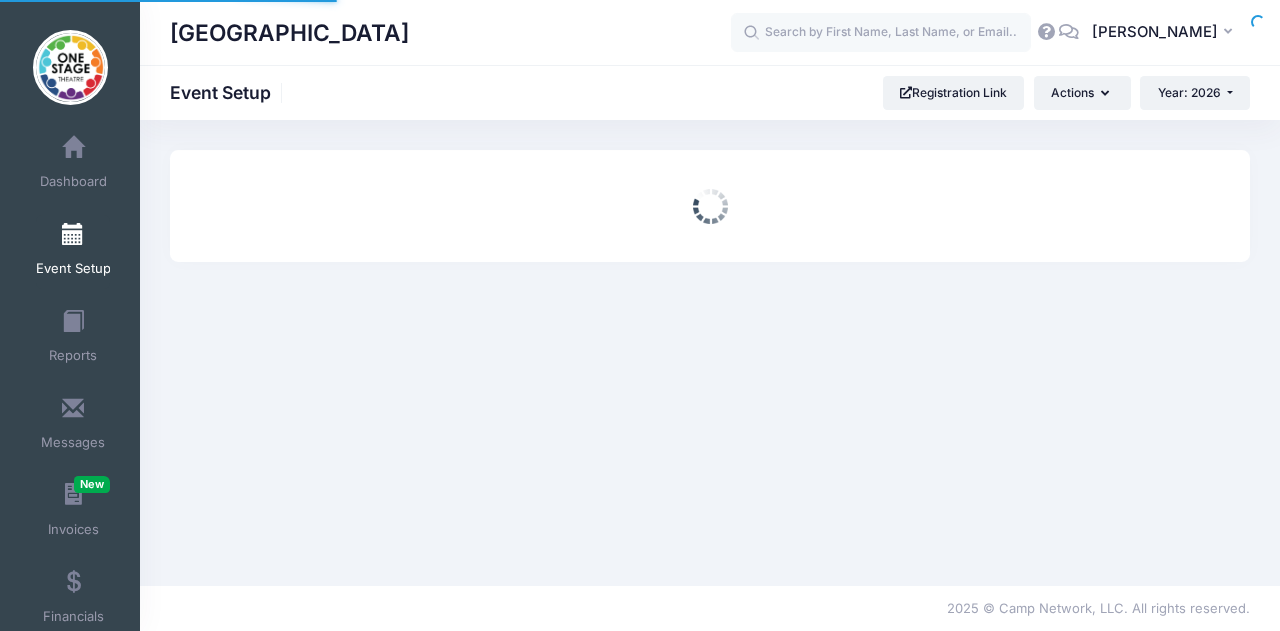 scroll, scrollTop: 0, scrollLeft: 0, axis: both 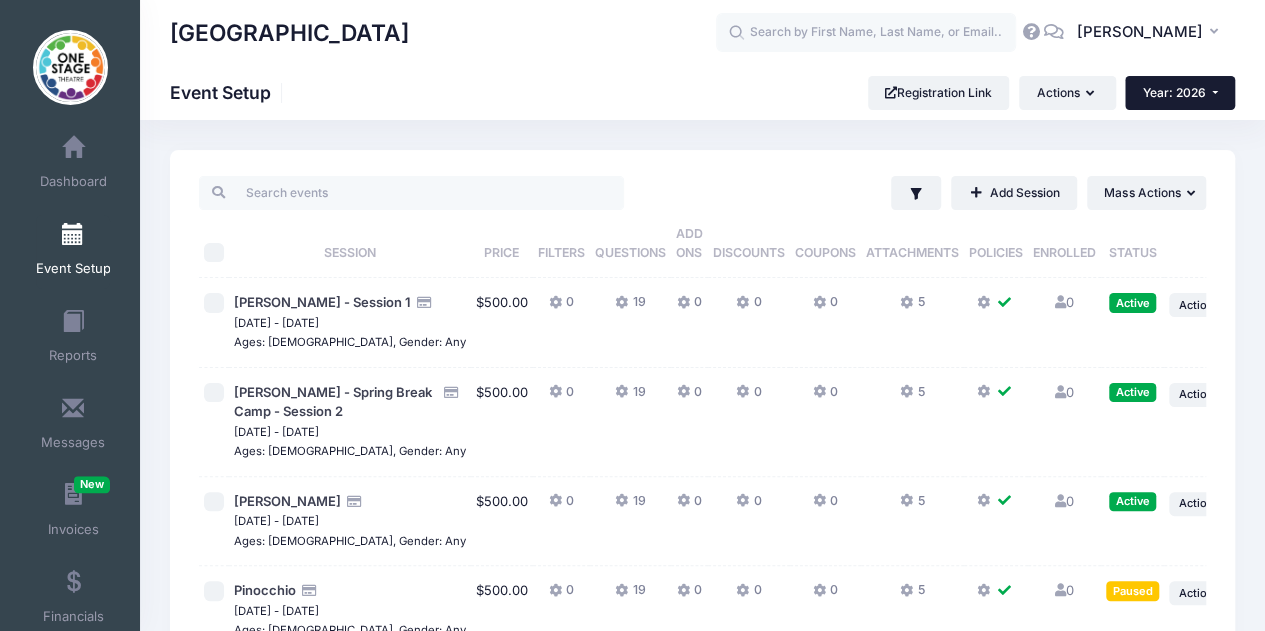 click on "Year: 2026" at bounding box center (1174, 92) 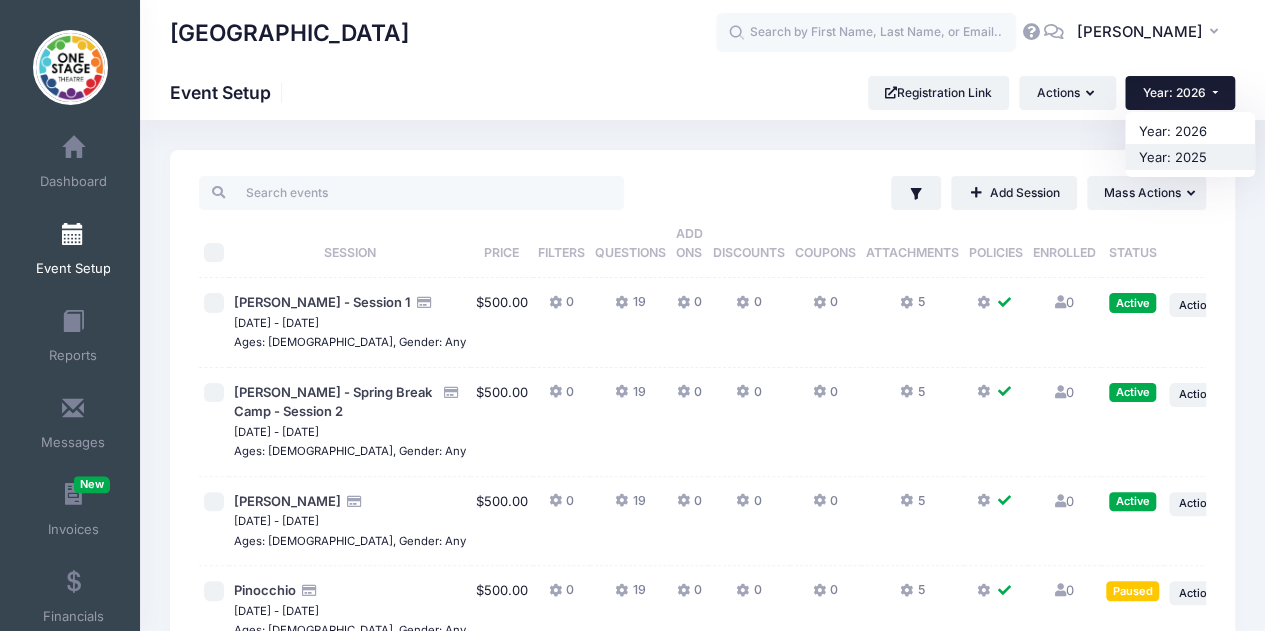 click on "Year: 2025" at bounding box center [1190, 157] 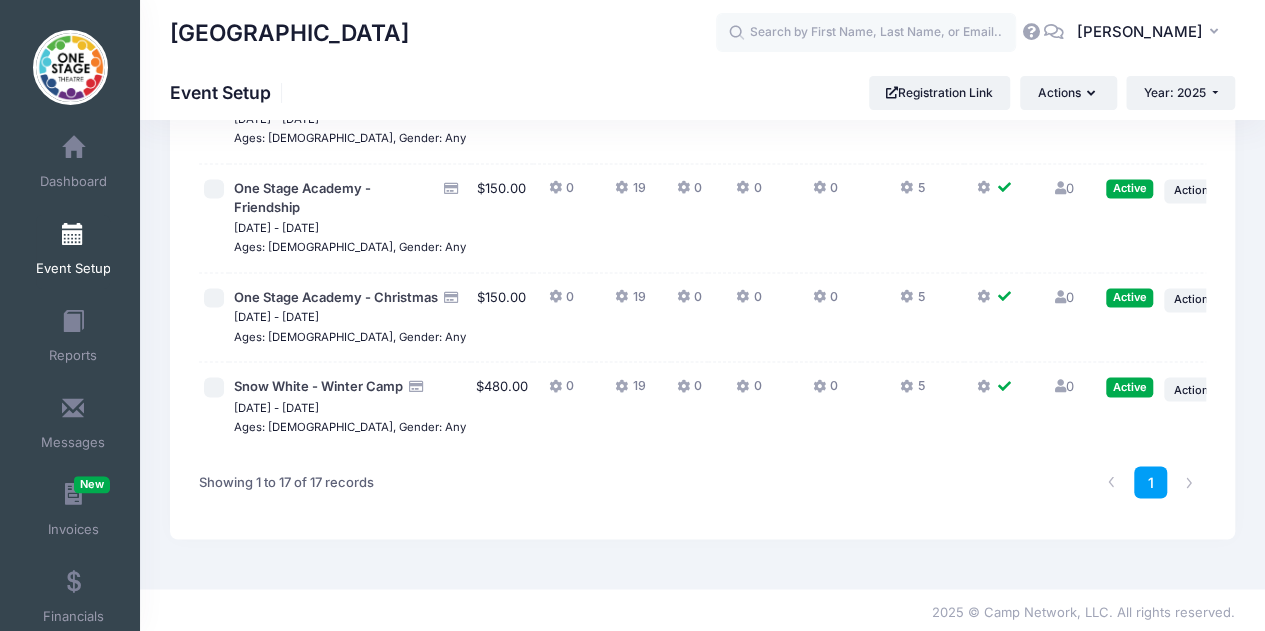 scroll, scrollTop: 1585, scrollLeft: 0, axis: vertical 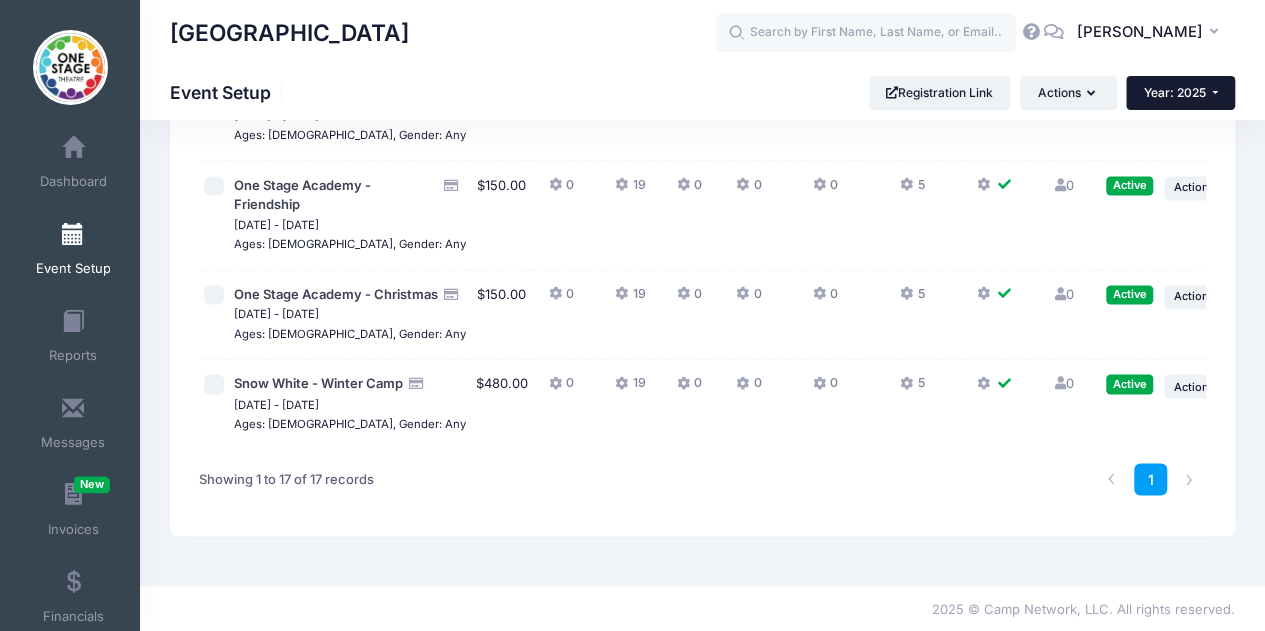 click on "Year: 2025" at bounding box center (1180, 93) 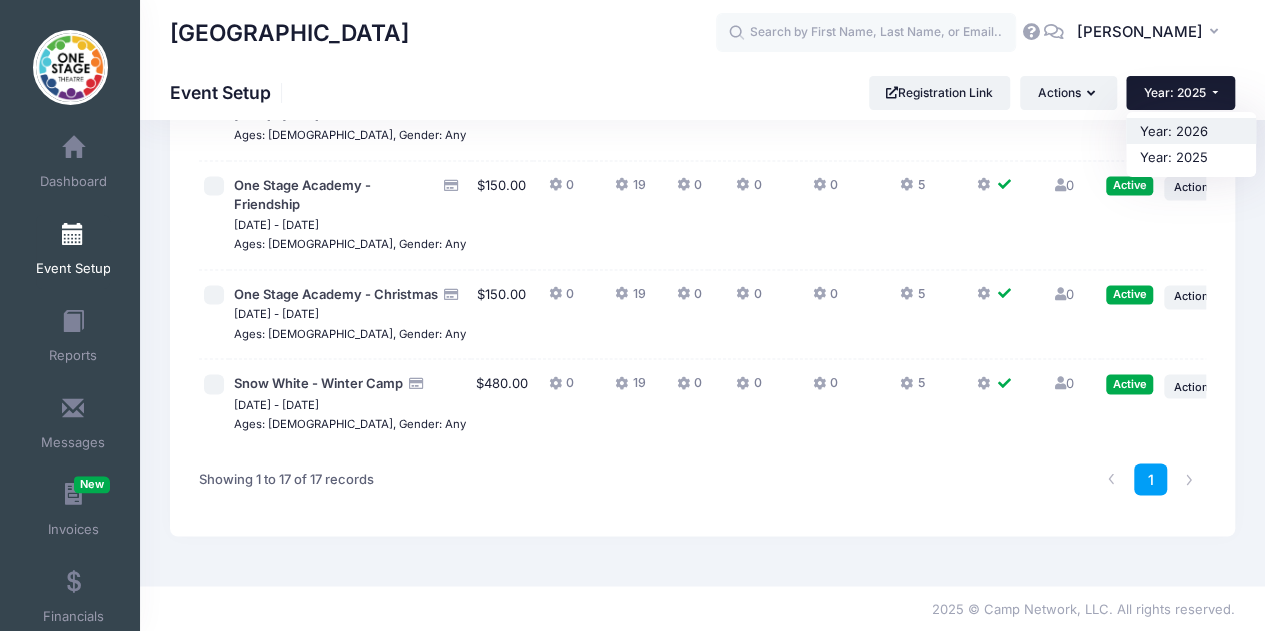 click on "Year: 2026" at bounding box center (1191, 131) 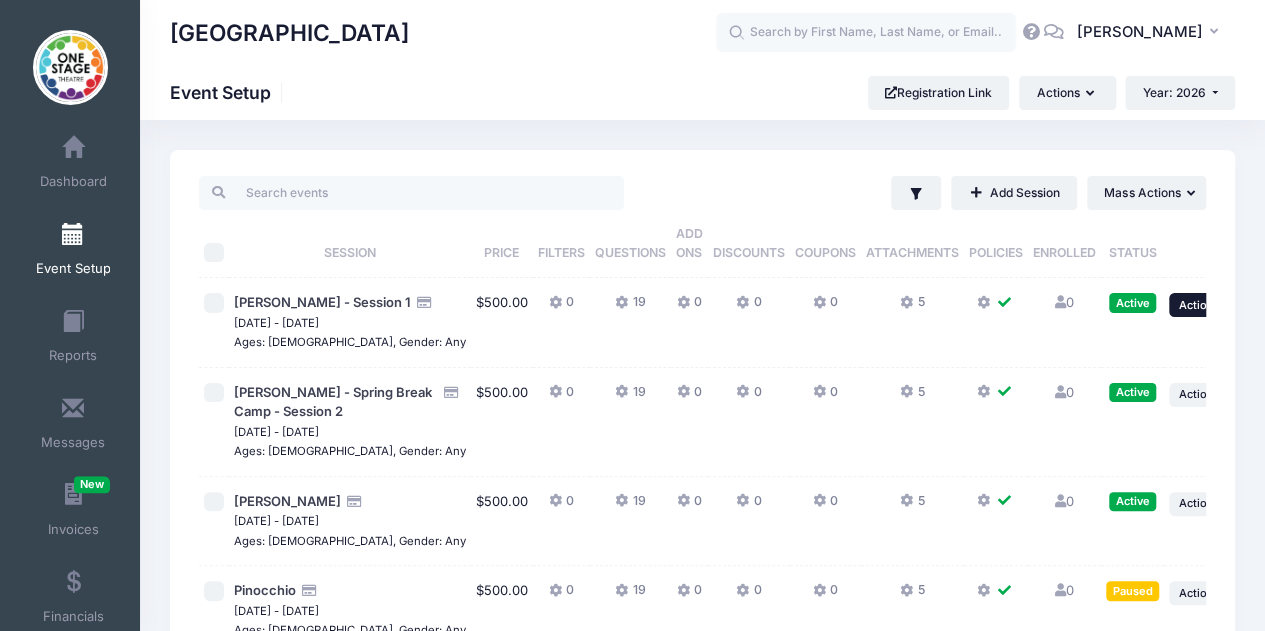 click on "Action" at bounding box center (1196, 305) 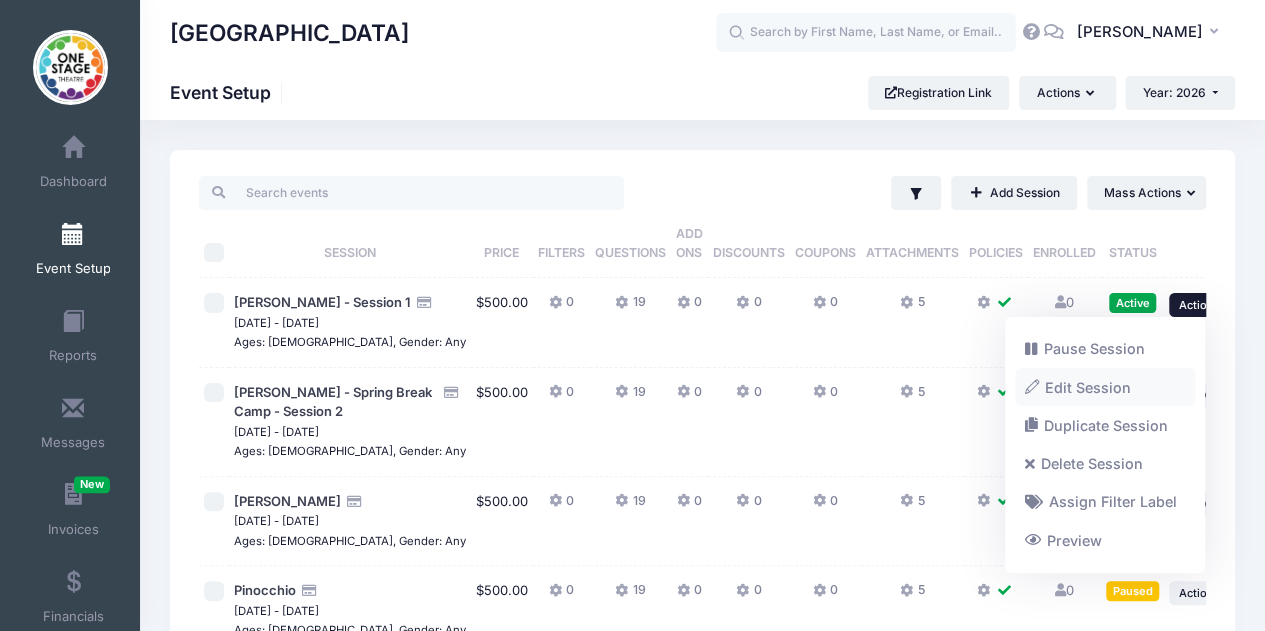 click on "Edit Session" at bounding box center (1105, 387) 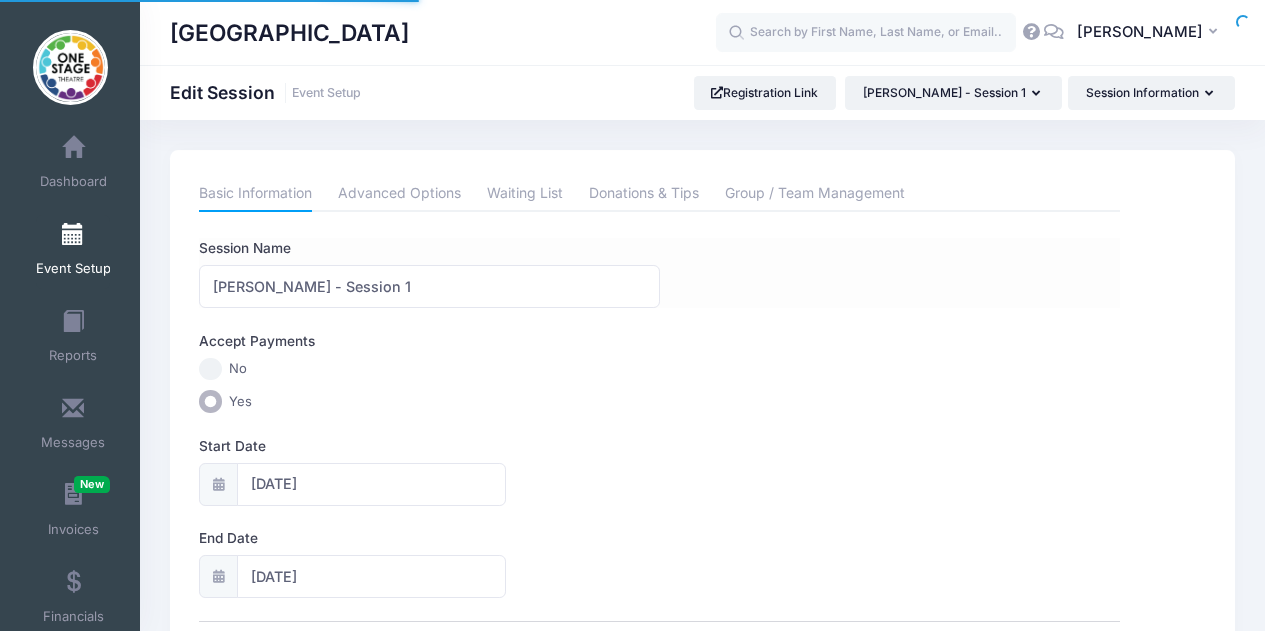 scroll, scrollTop: 0, scrollLeft: 0, axis: both 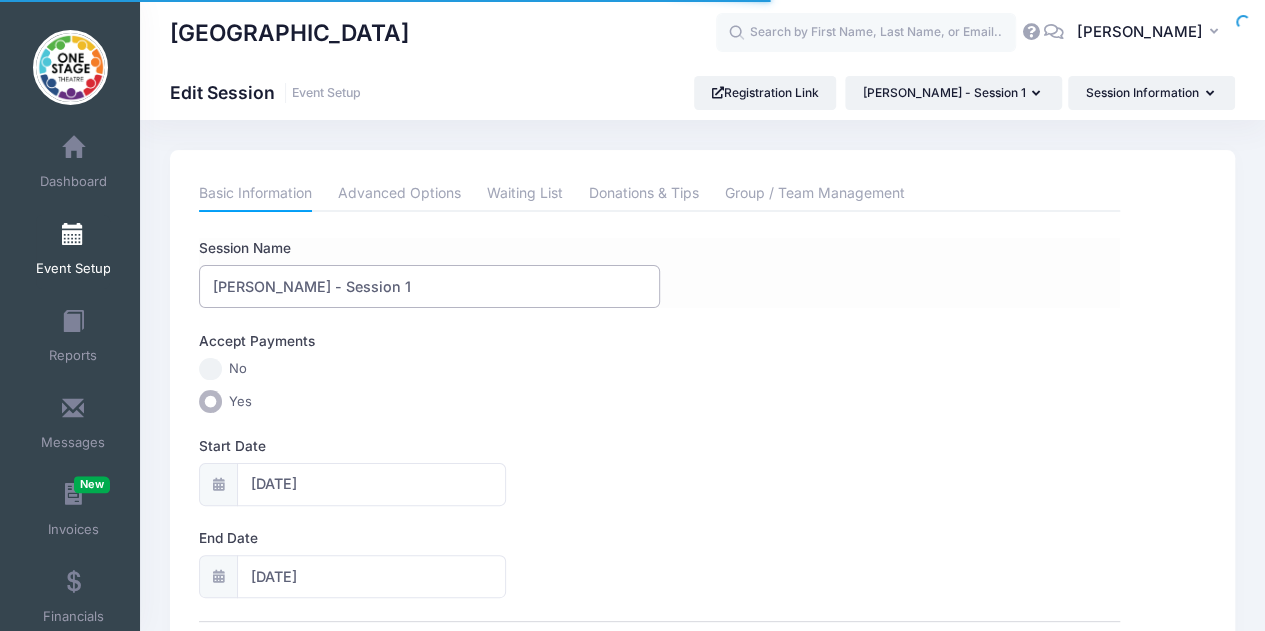 click on "Peter Rabbit - Session 1" at bounding box center (429, 286) 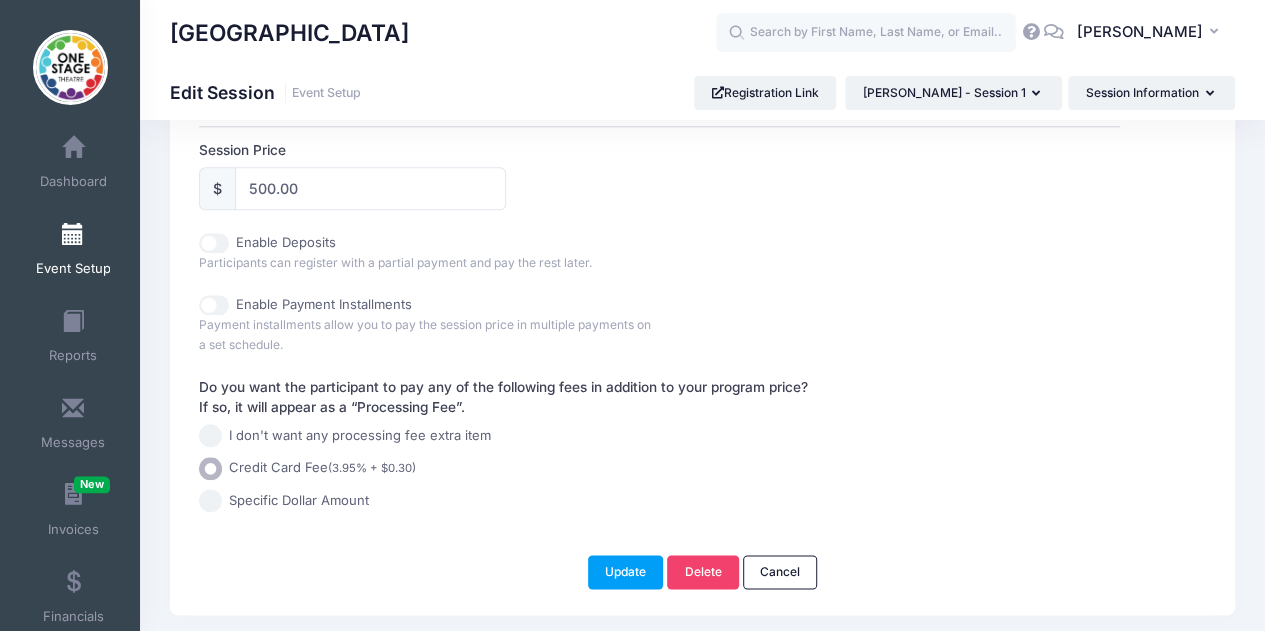 scroll, scrollTop: 942, scrollLeft: 0, axis: vertical 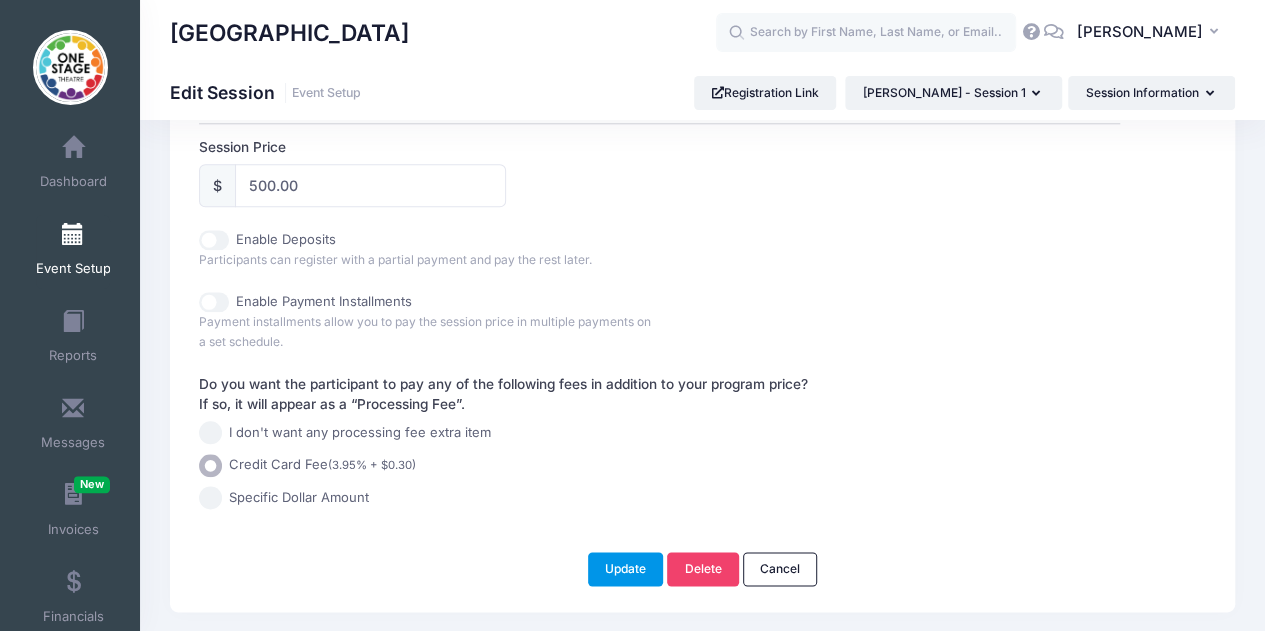 type on "[PERSON_NAME] - Spring Break Camp - Session 1" 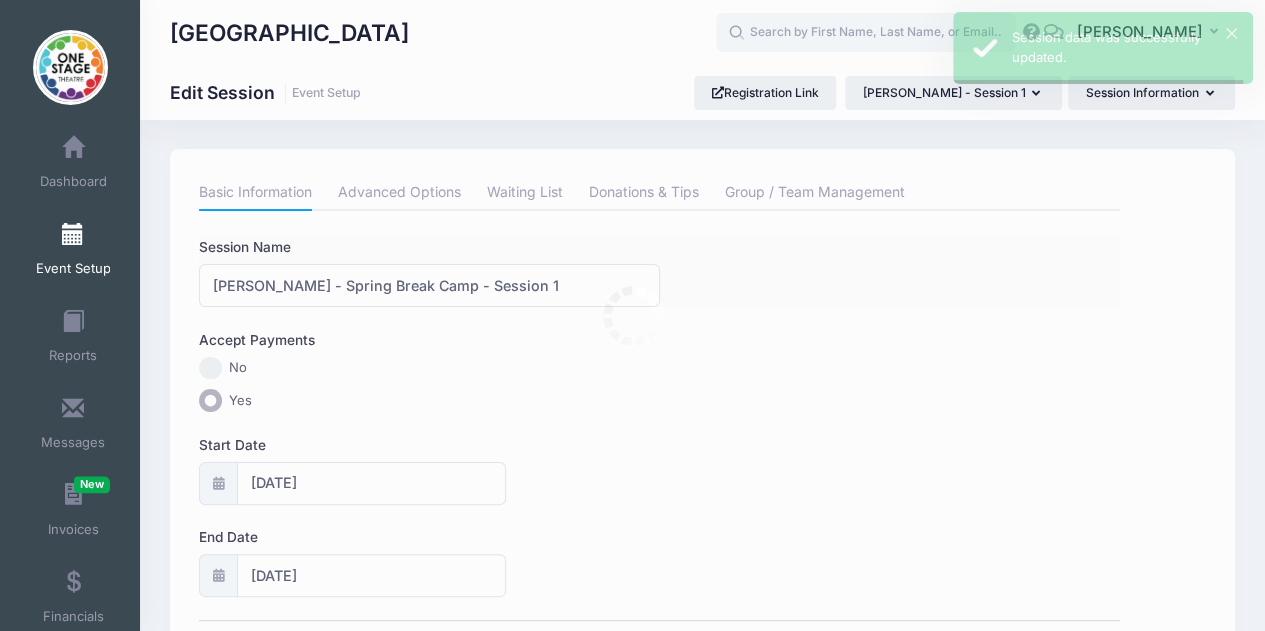 scroll, scrollTop: 0, scrollLeft: 0, axis: both 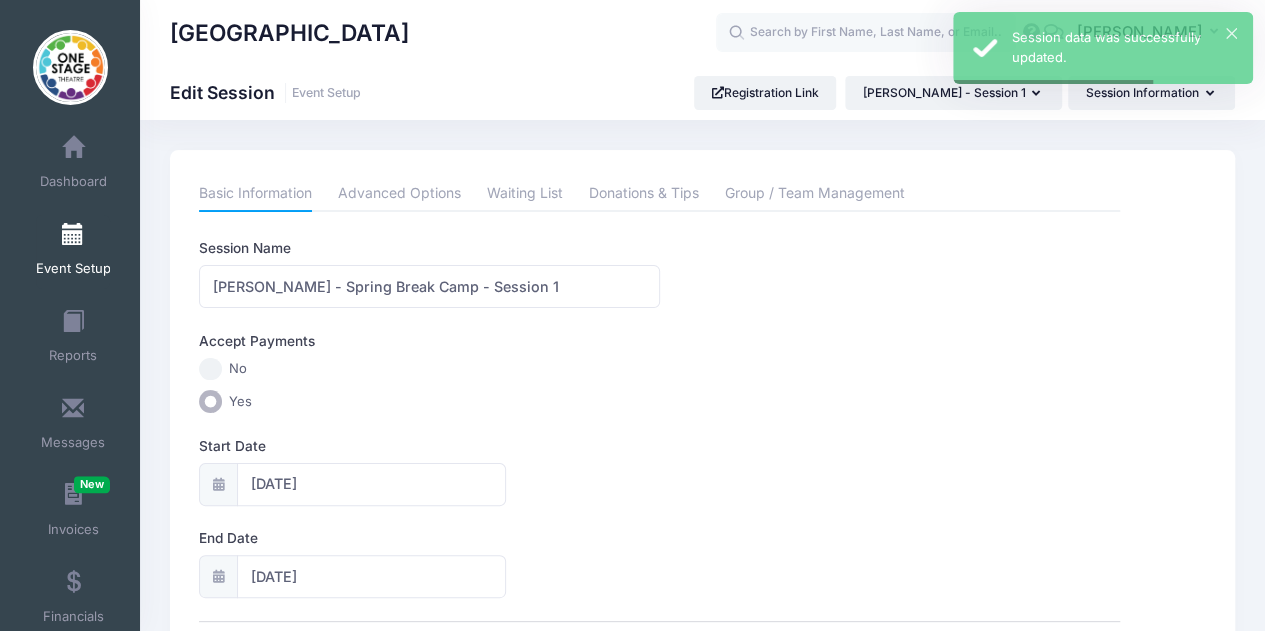click at bounding box center [73, 235] 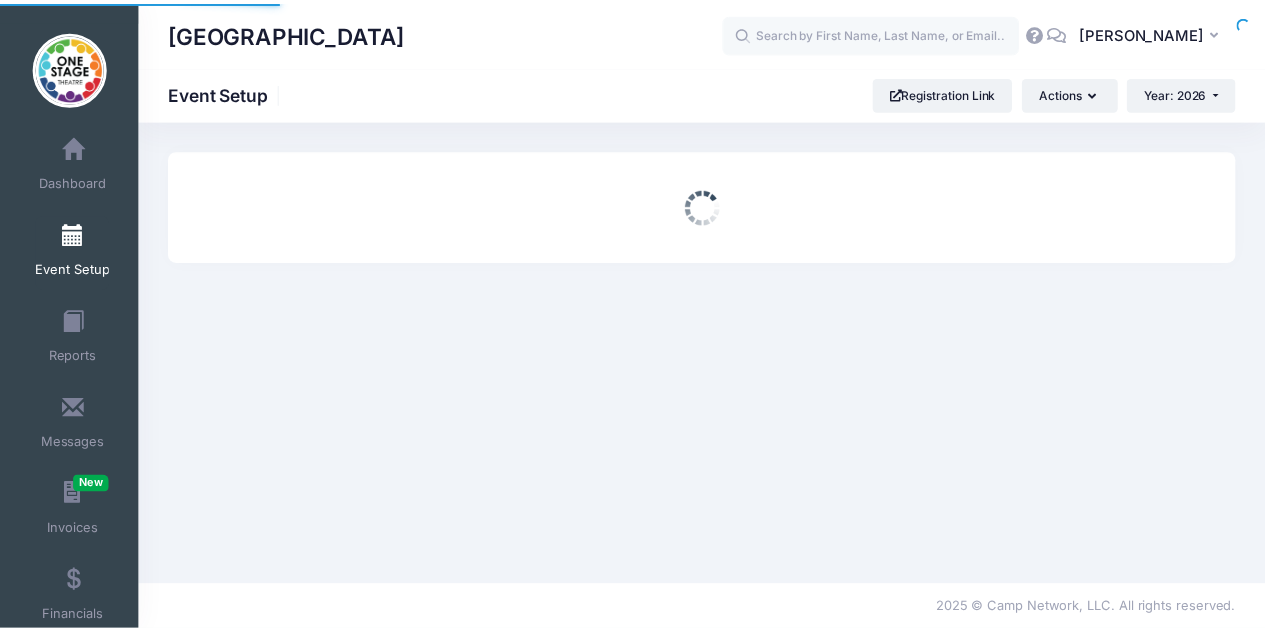 scroll, scrollTop: 0, scrollLeft: 0, axis: both 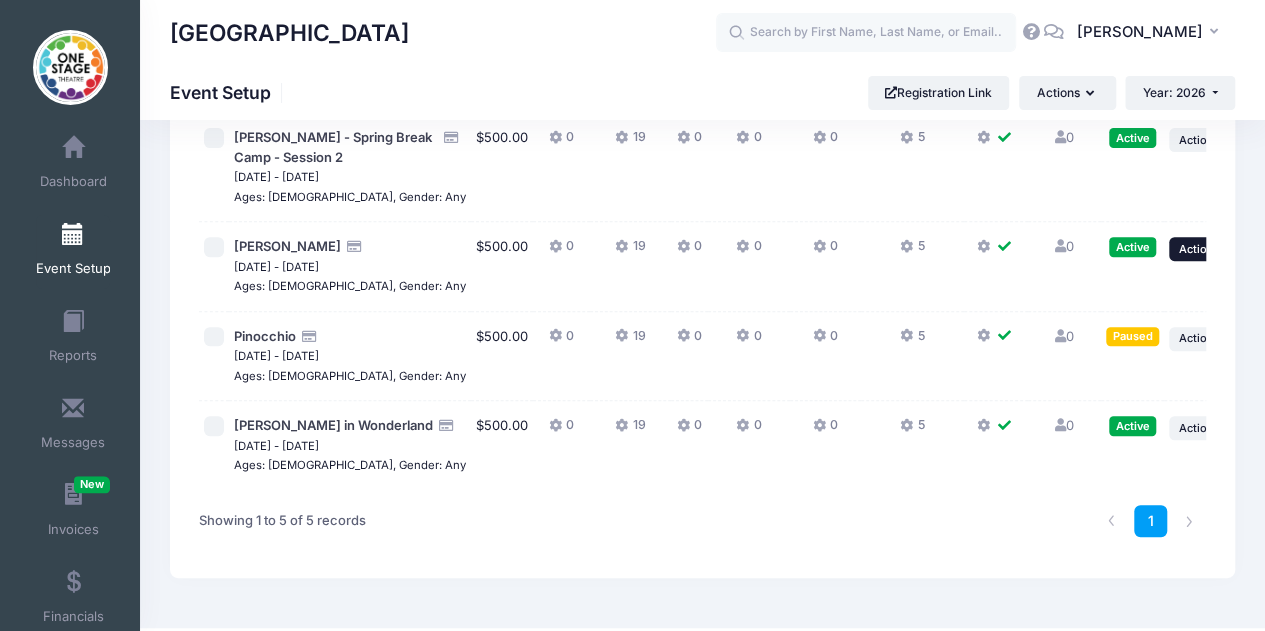 click on "Action" at bounding box center (1196, 249) 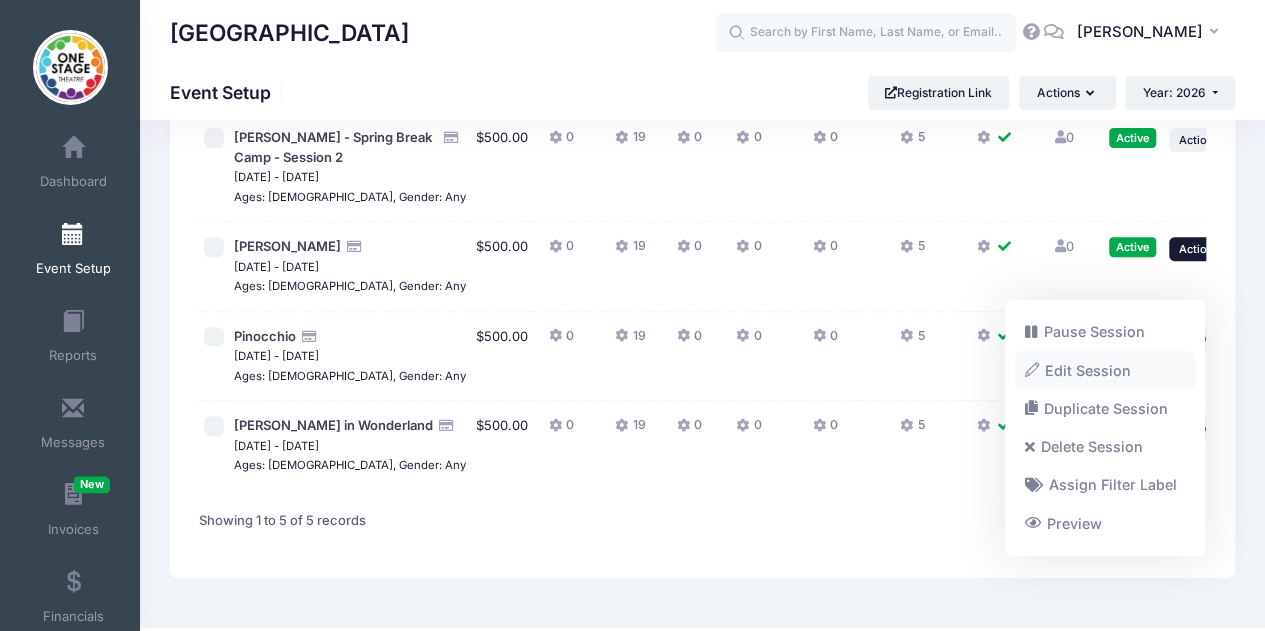 click on "Edit Session" at bounding box center [1105, 370] 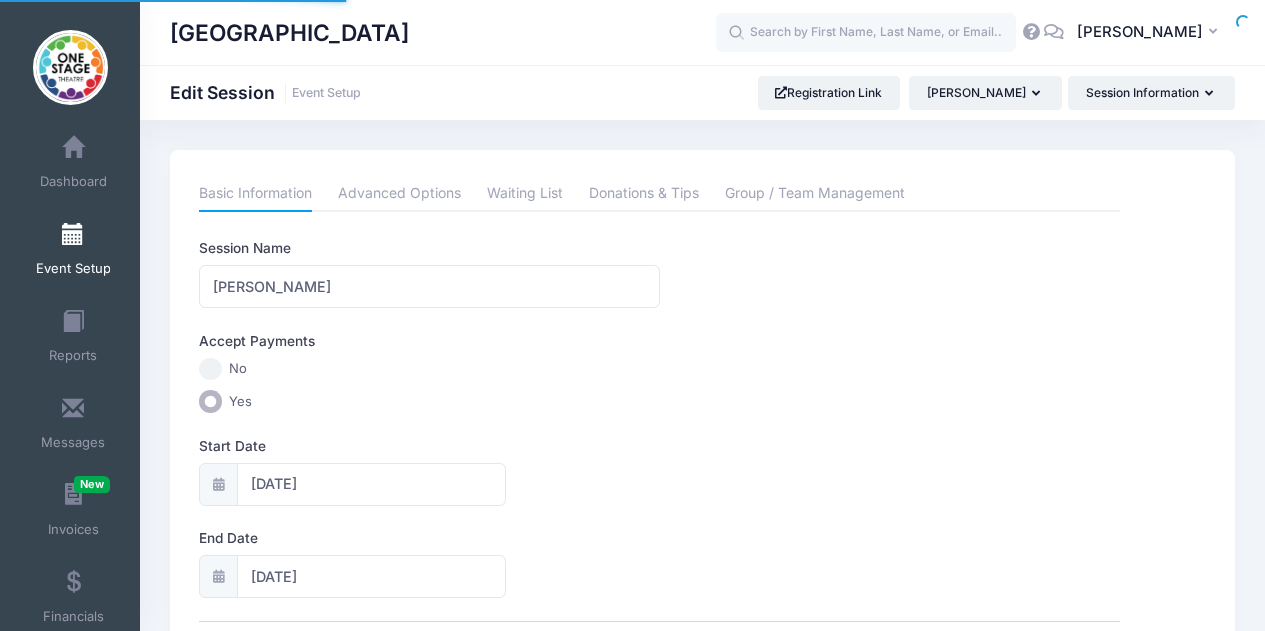 scroll, scrollTop: 0, scrollLeft: 0, axis: both 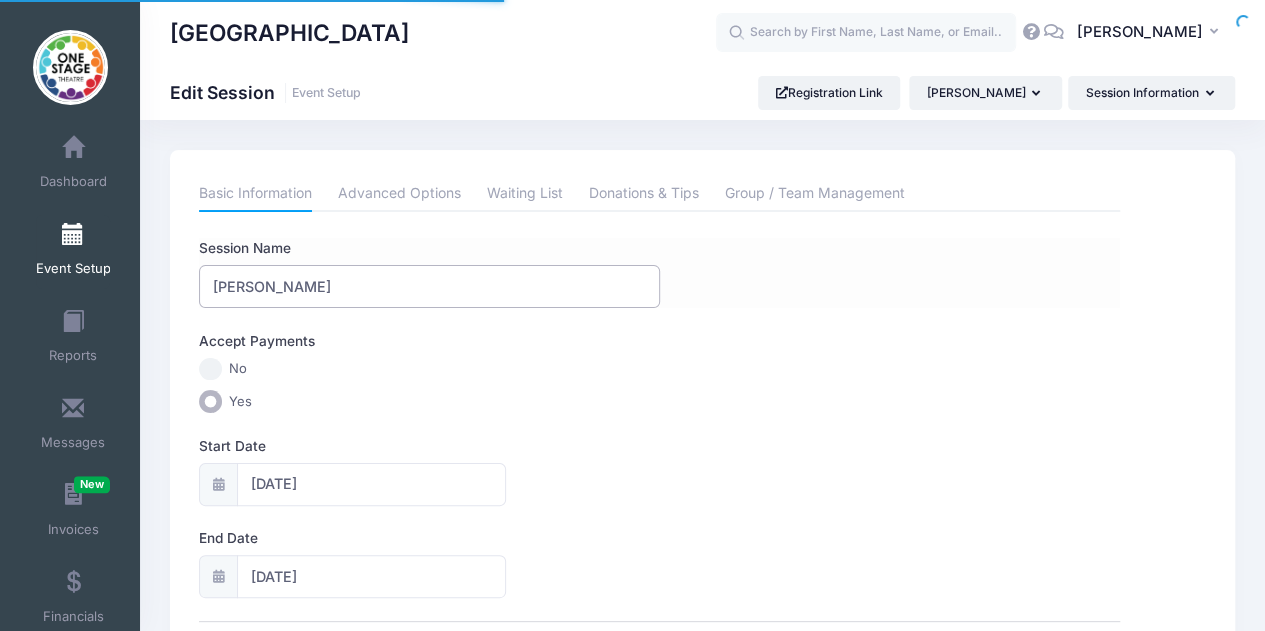 click on "Peter Pan" at bounding box center [429, 286] 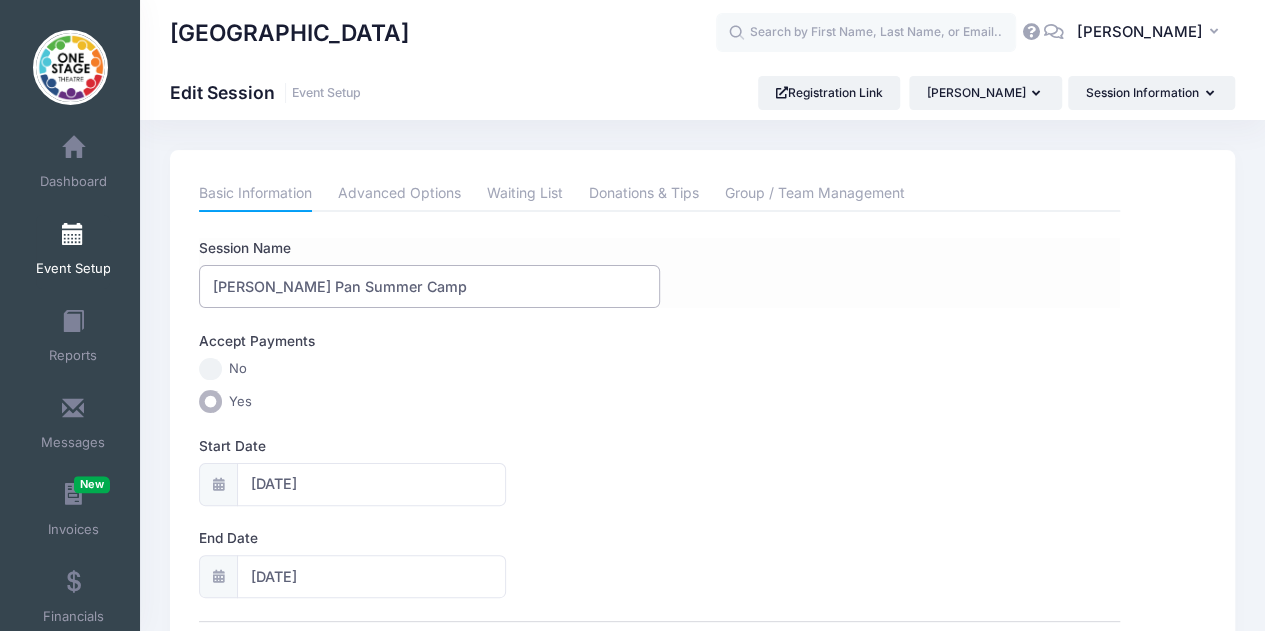 click on "Peter Pan Summer Camp" at bounding box center (429, 286) 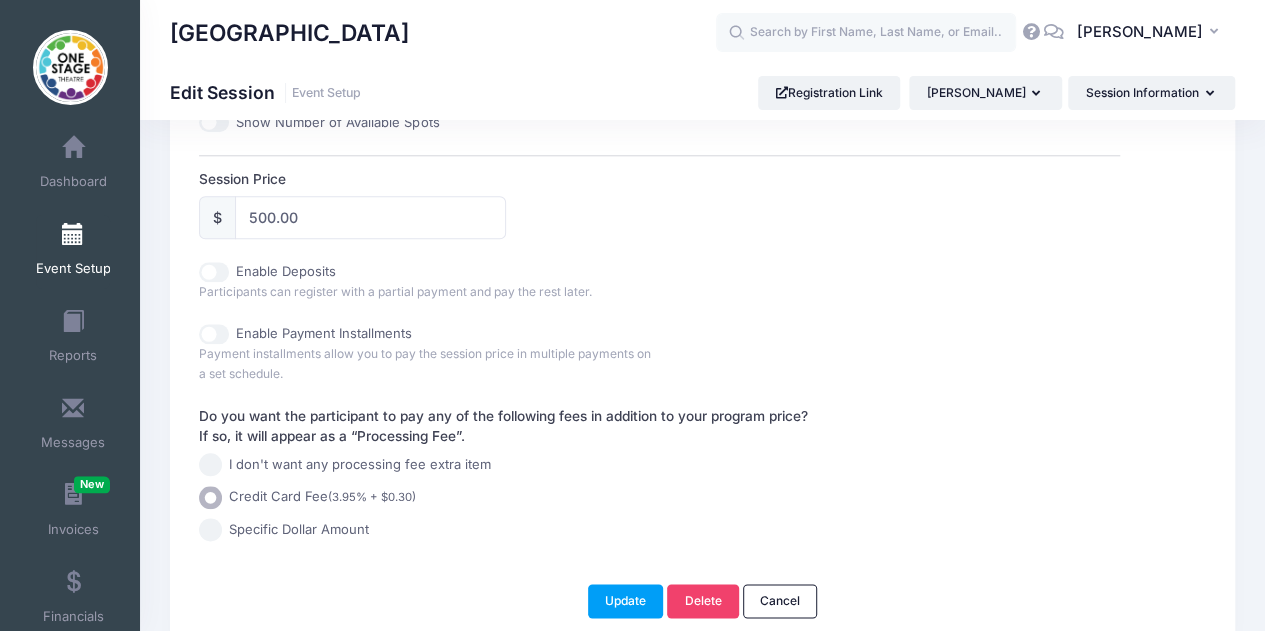scroll, scrollTop: 938, scrollLeft: 0, axis: vertical 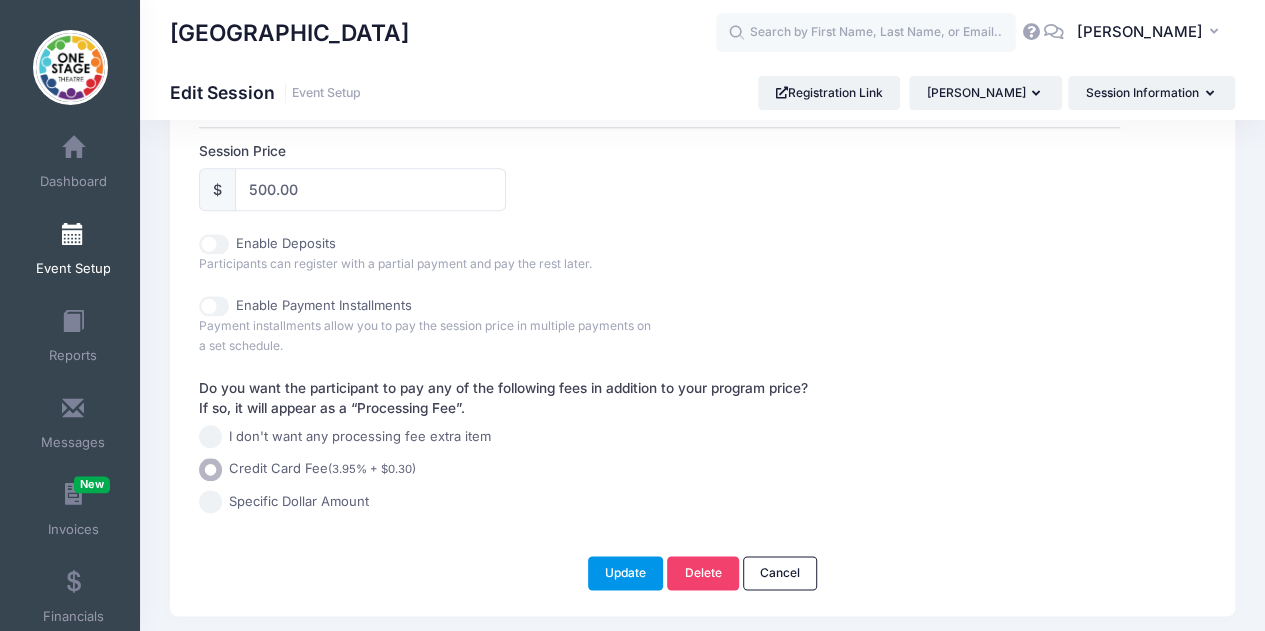 type on "[PERSON_NAME] - Summer Camp" 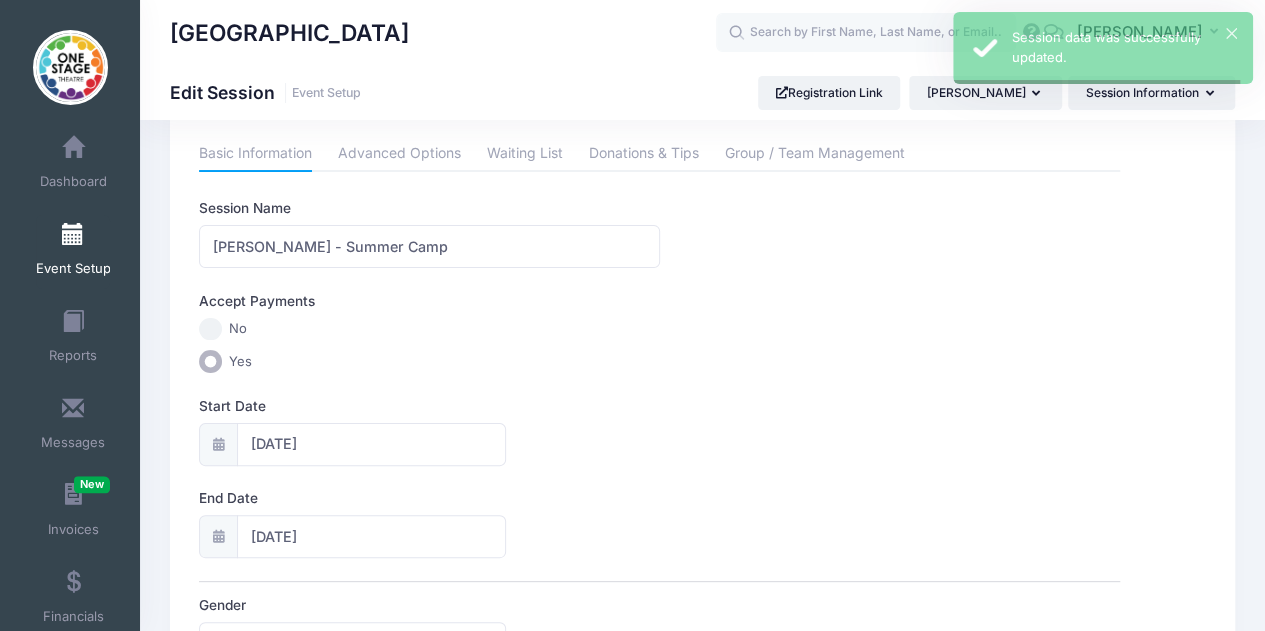 scroll, scrollTop: 0, scrollLeft: 0, axis: both 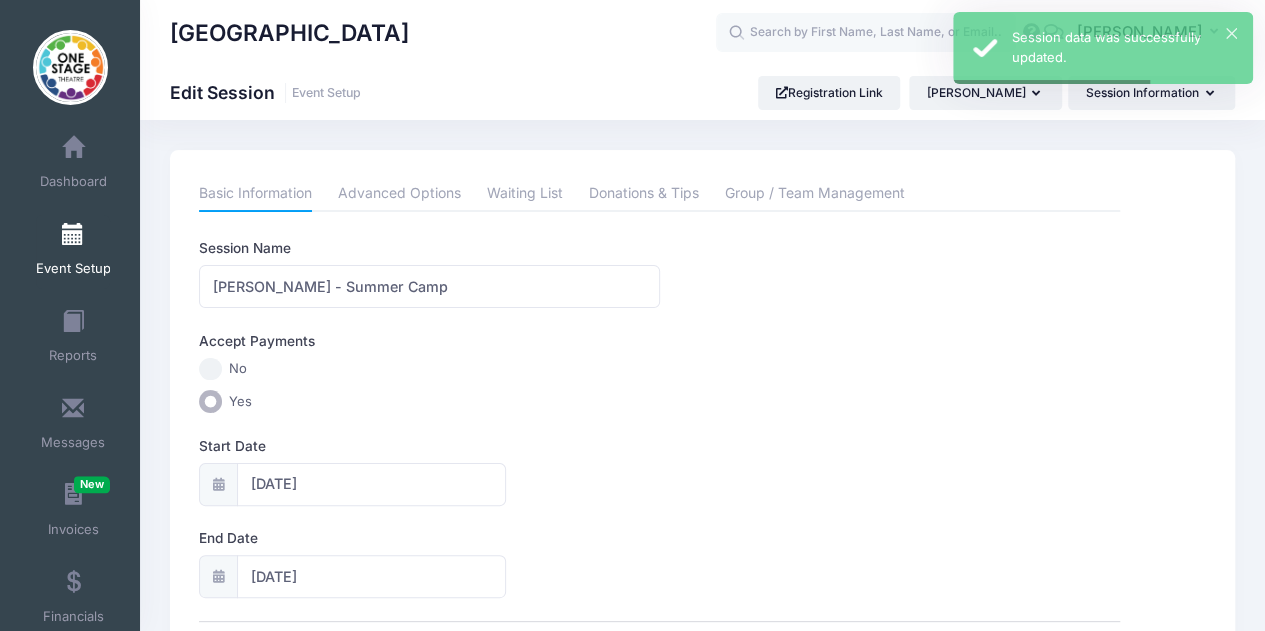 click on "Event Setup" at bounding box center (73, 269) 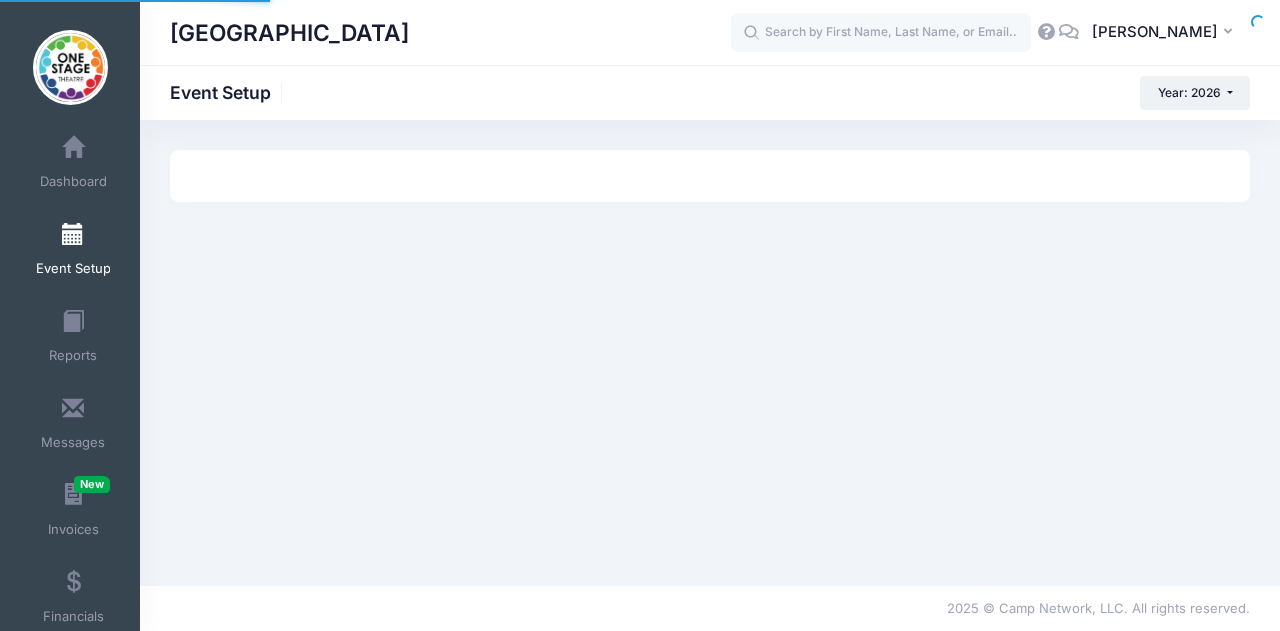 scroll, scrollTop: 0, scrollLeft: 0, axis: both 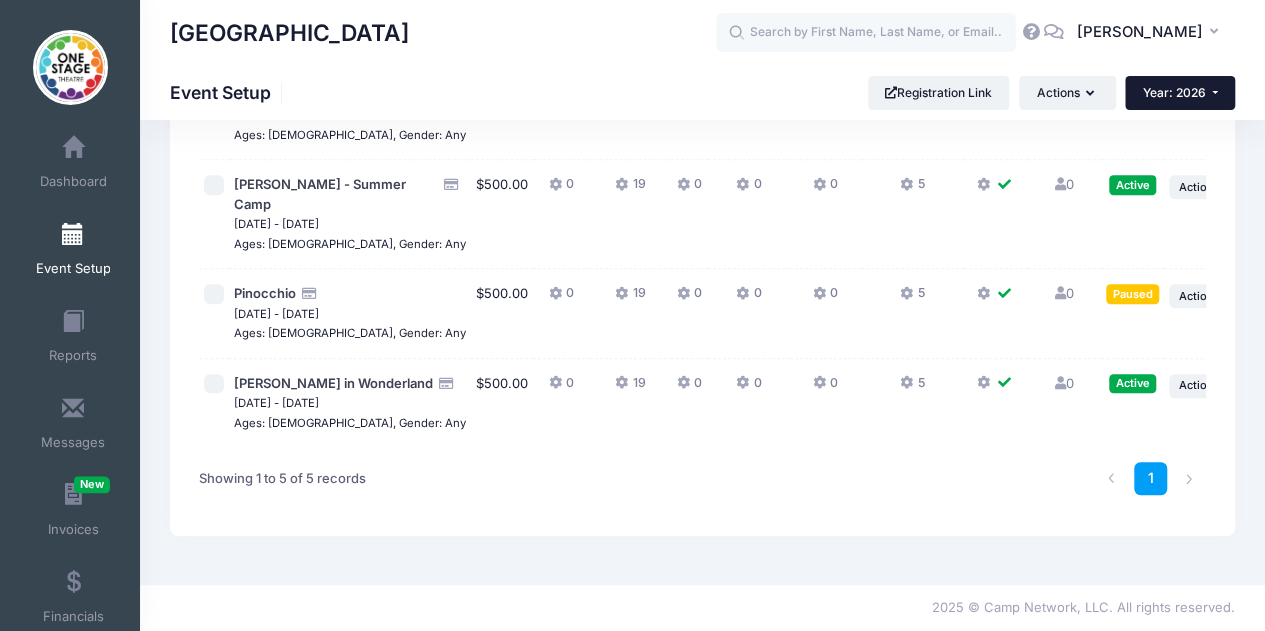 click on "Year: 2026" at bounding box center [1180, 93] 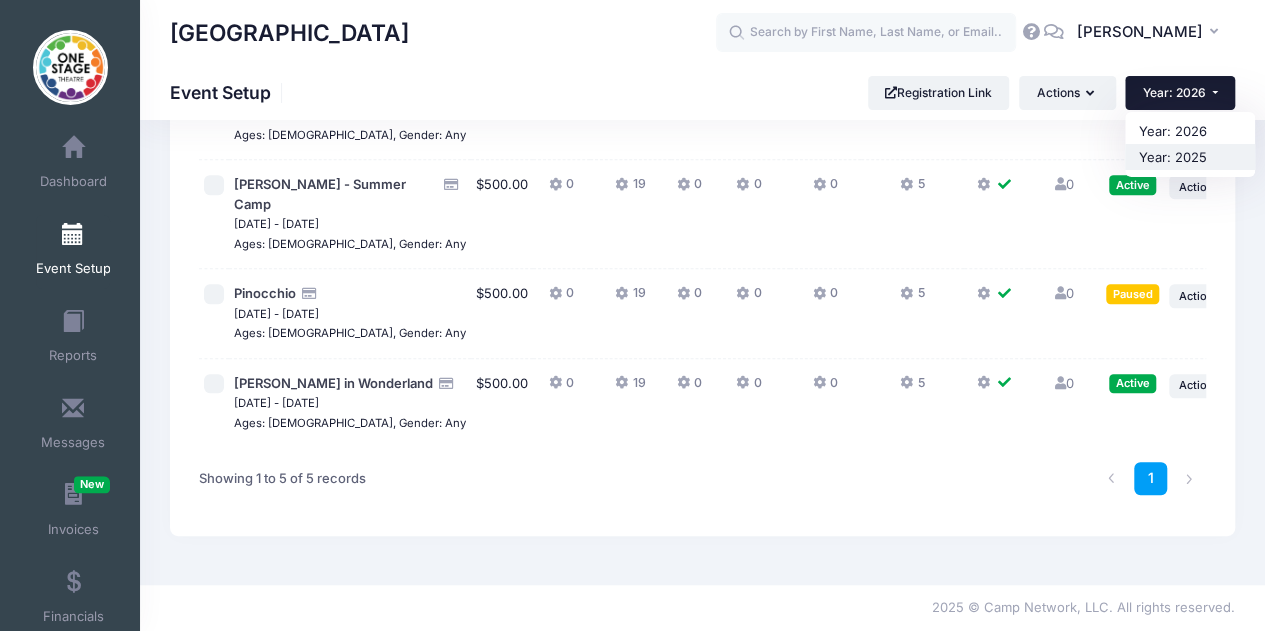 click on "Year: 2025" at bounding box center (1190, 157) 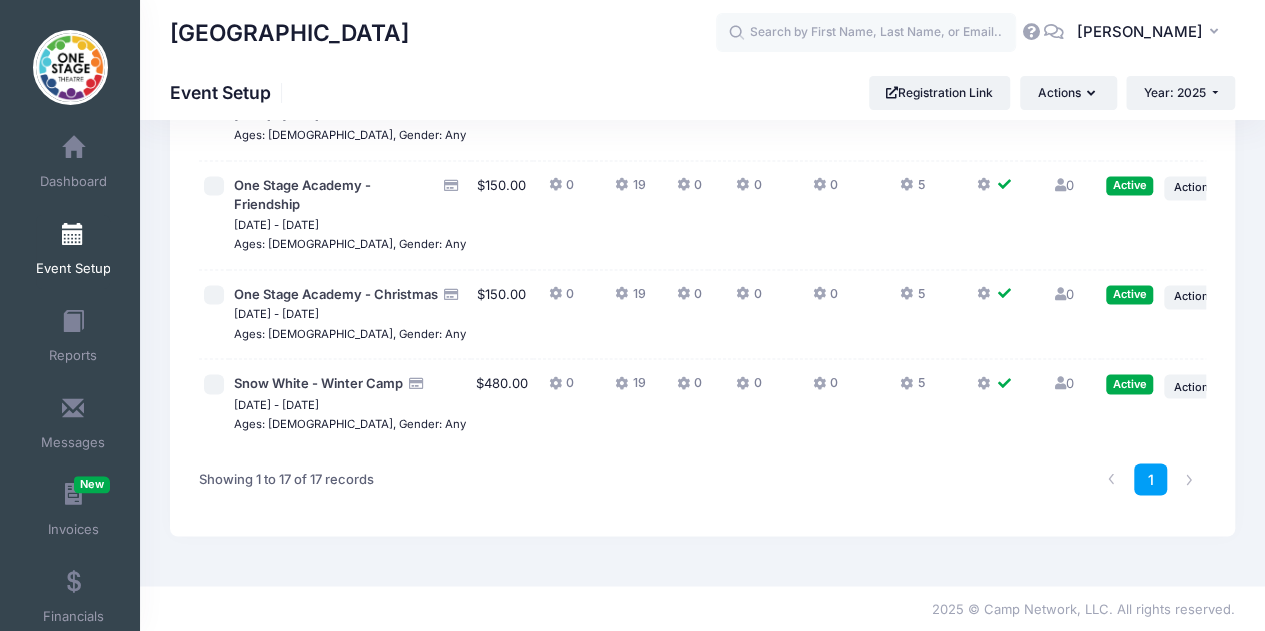 scroll, scrollTop: 1615, scrollLeft: 0, axis: vertical 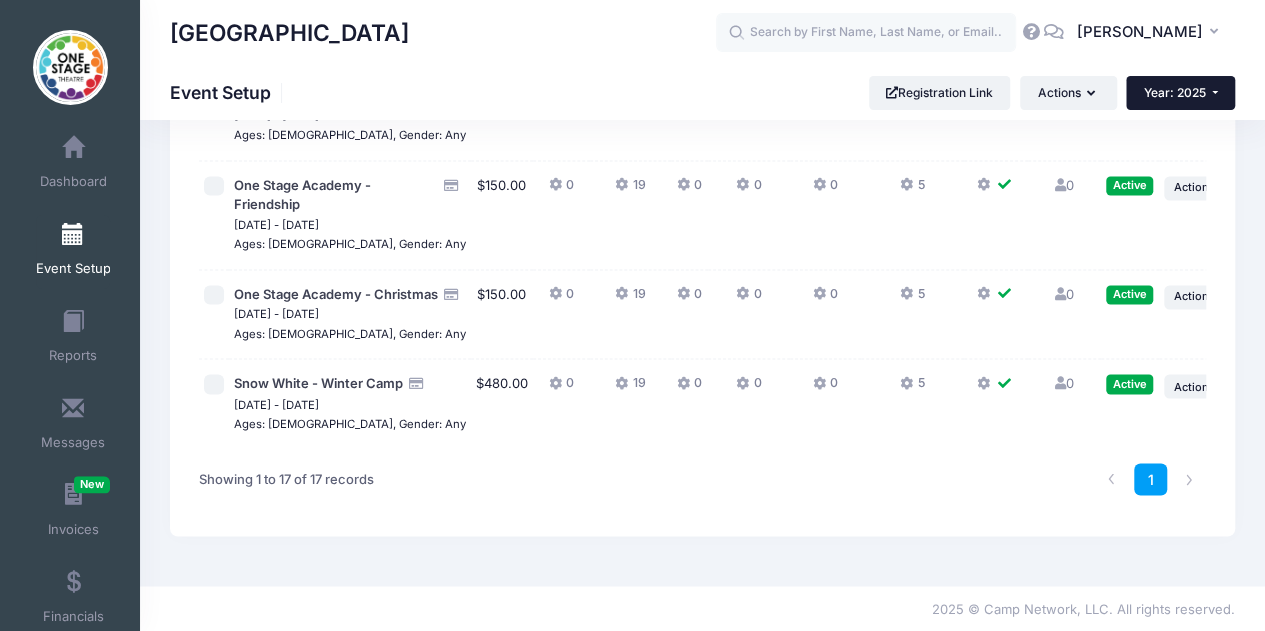 click on "Year: 2025" at bounding box center [1175, 92] 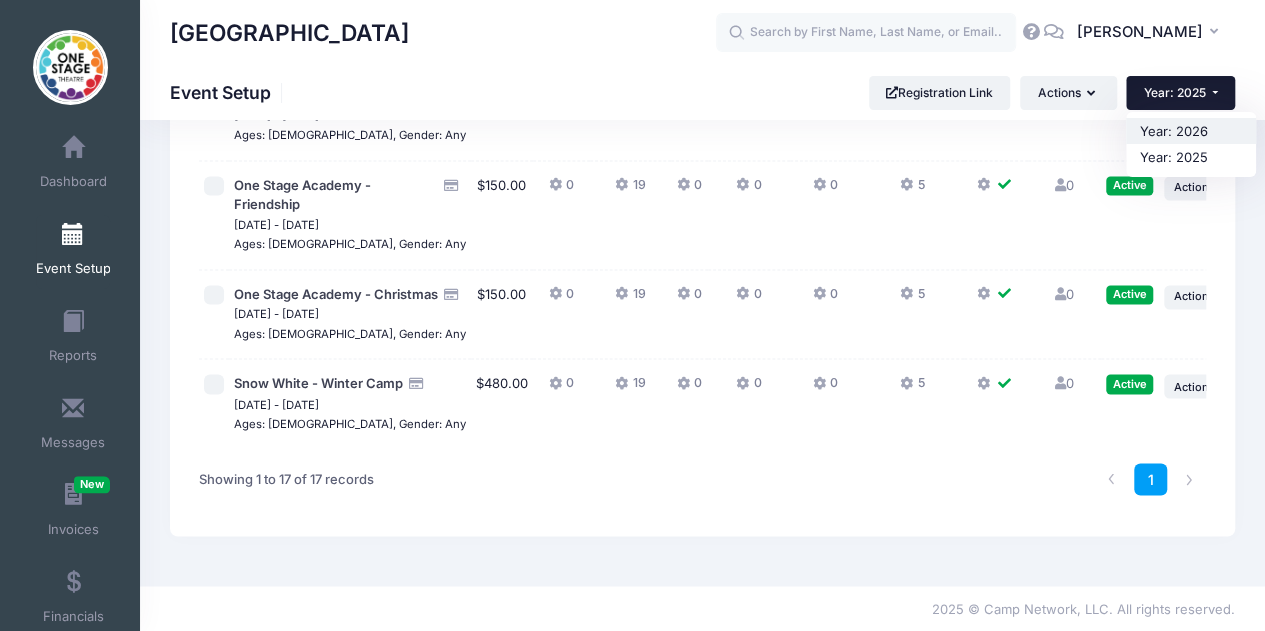 click on "Year: 2026" at bounding box center [1191, 131] 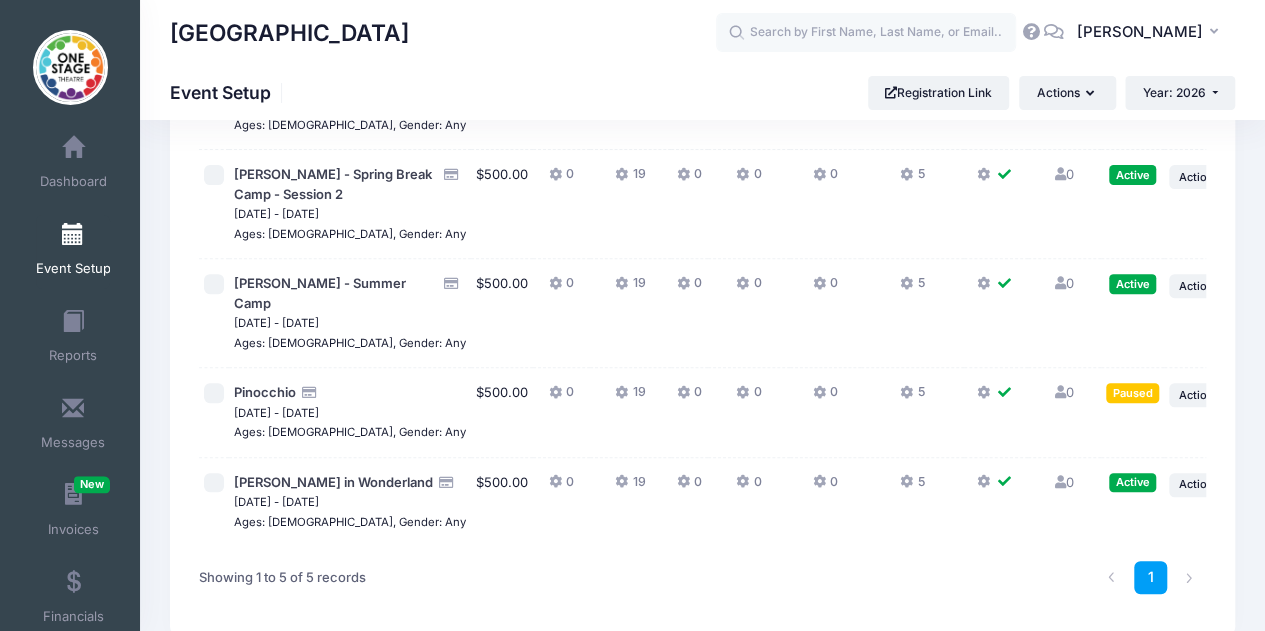 scroll, scrollTop: 256, scrollLeft: 0, axis: vertical 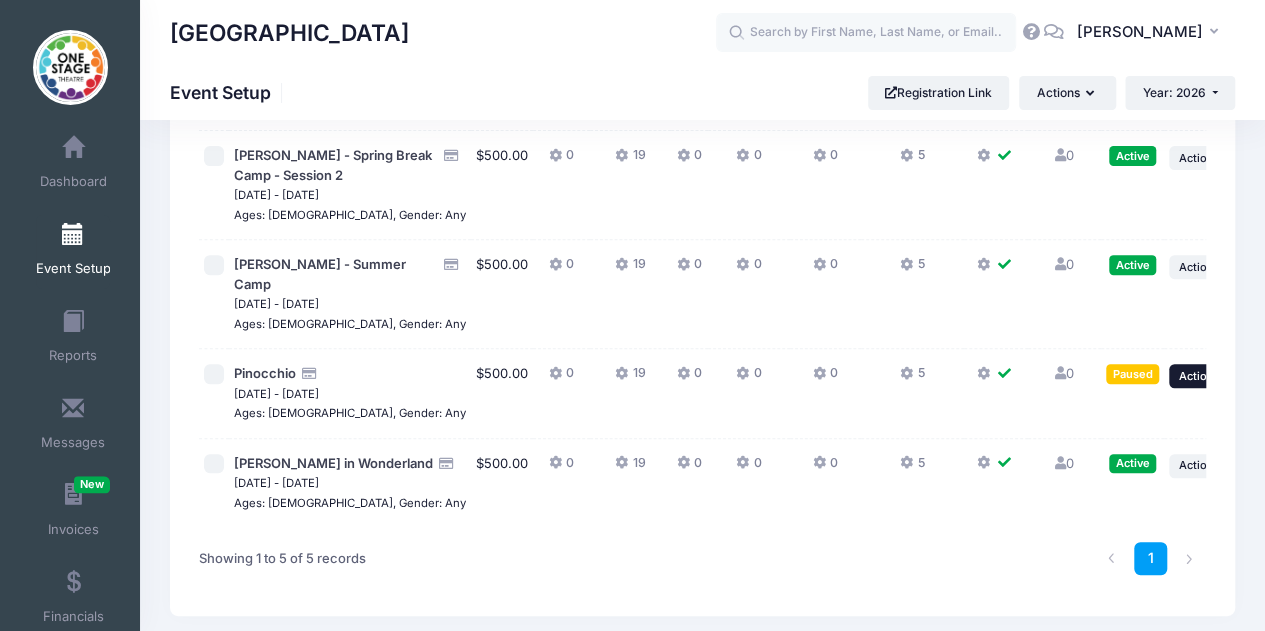 click on "... Action" at bounding box center [1204, 376] 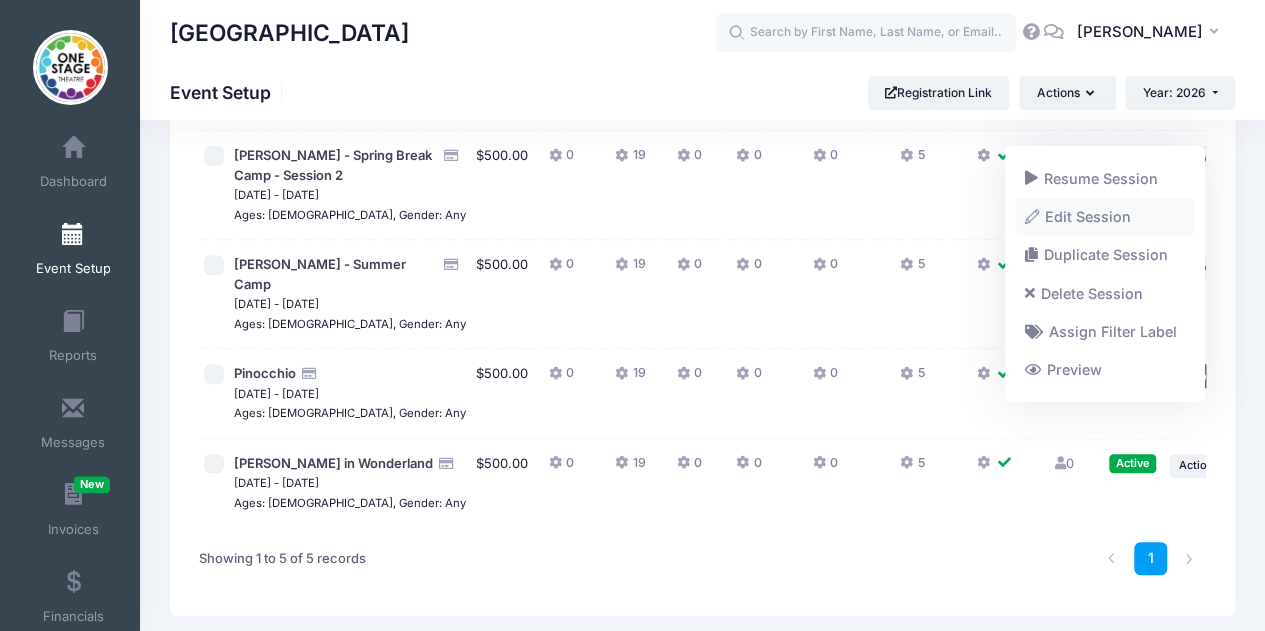 click on "Edit Session" at bounding box center (1105, 216) 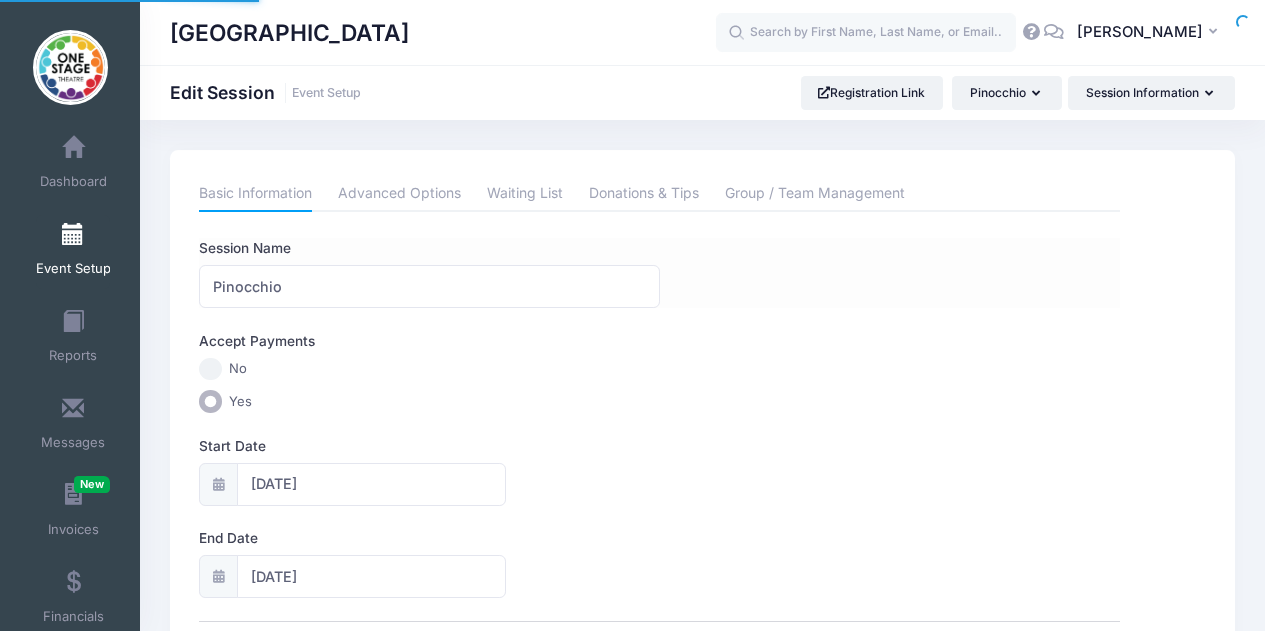 scroll, scrollTop: 0, scrollLeft: 0, axis: both 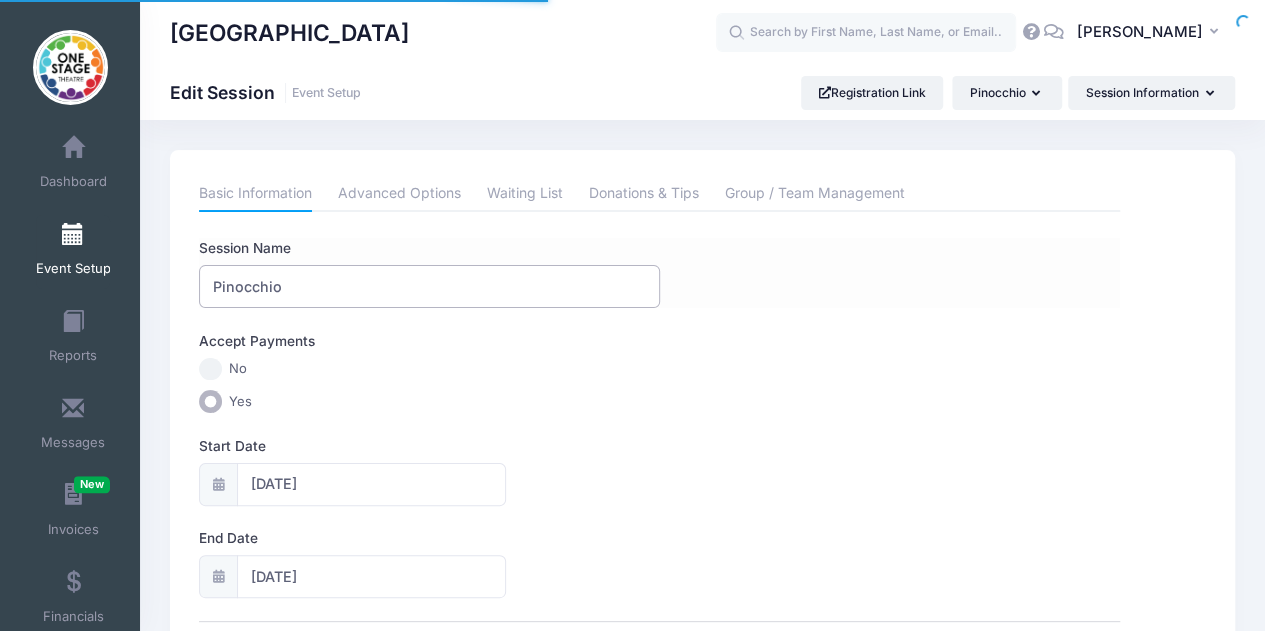 click on "Pinocchio" at bounding box center (429, 286) 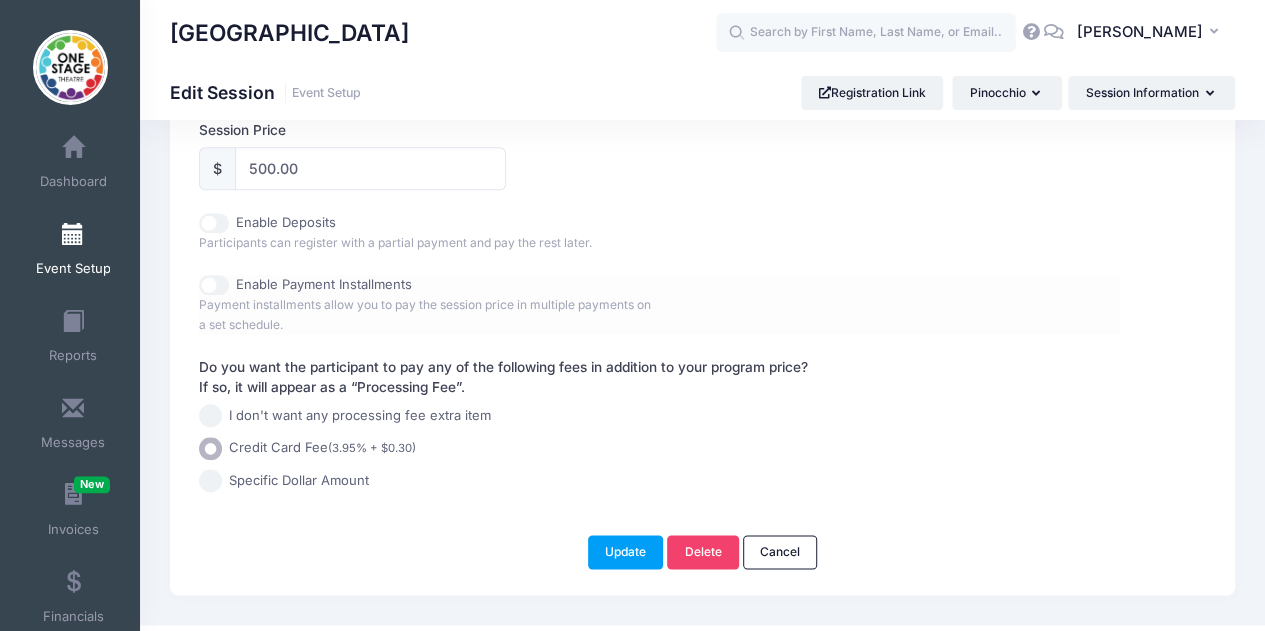 scroll, scrollTop: 992, scrollLeft: 0, axis: vertical 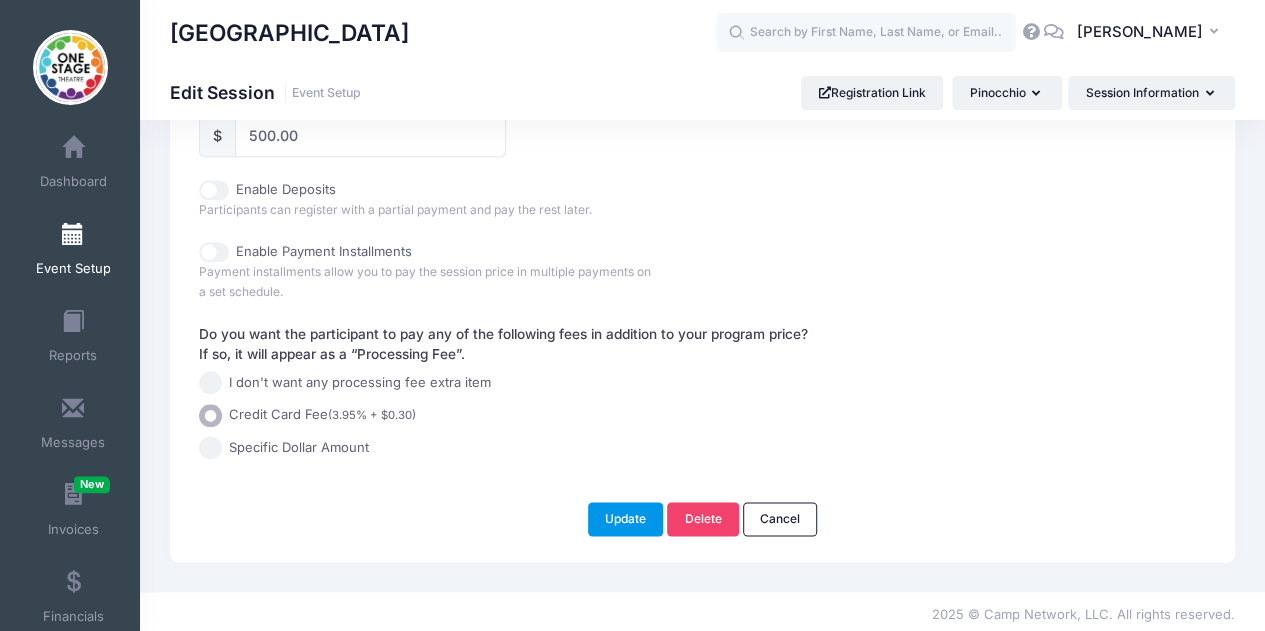 type on "Pinocchio - Summer Camp" 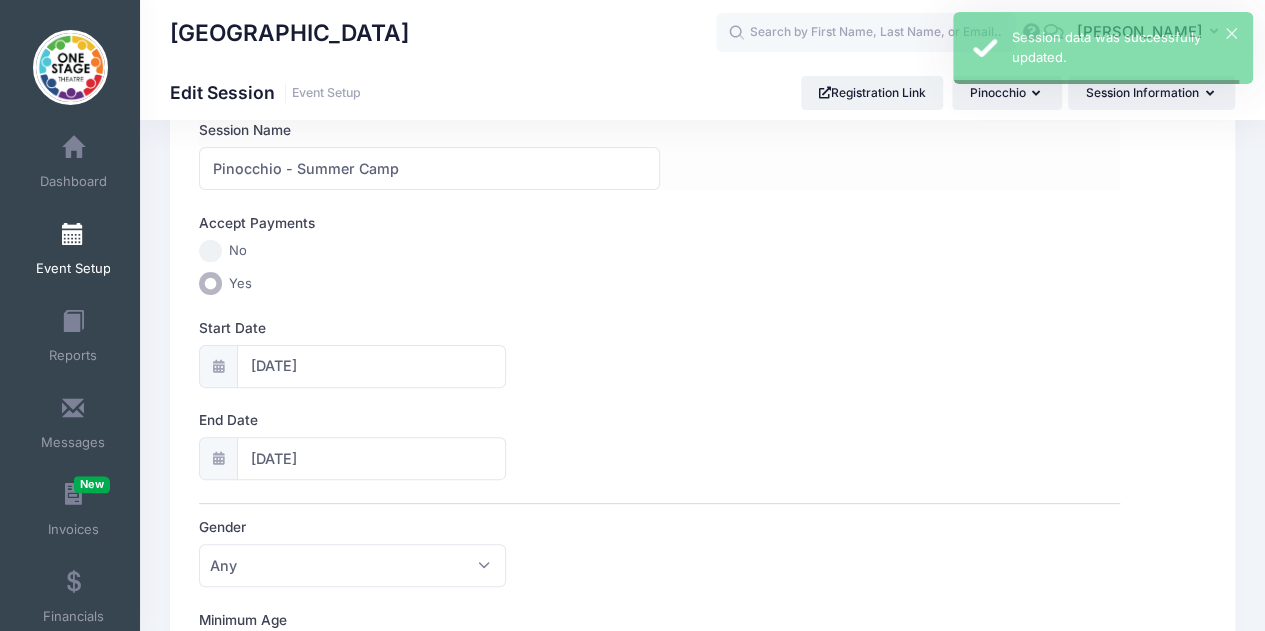 scroll, scrollTop: 0, scrollLeft: 0, axis: both 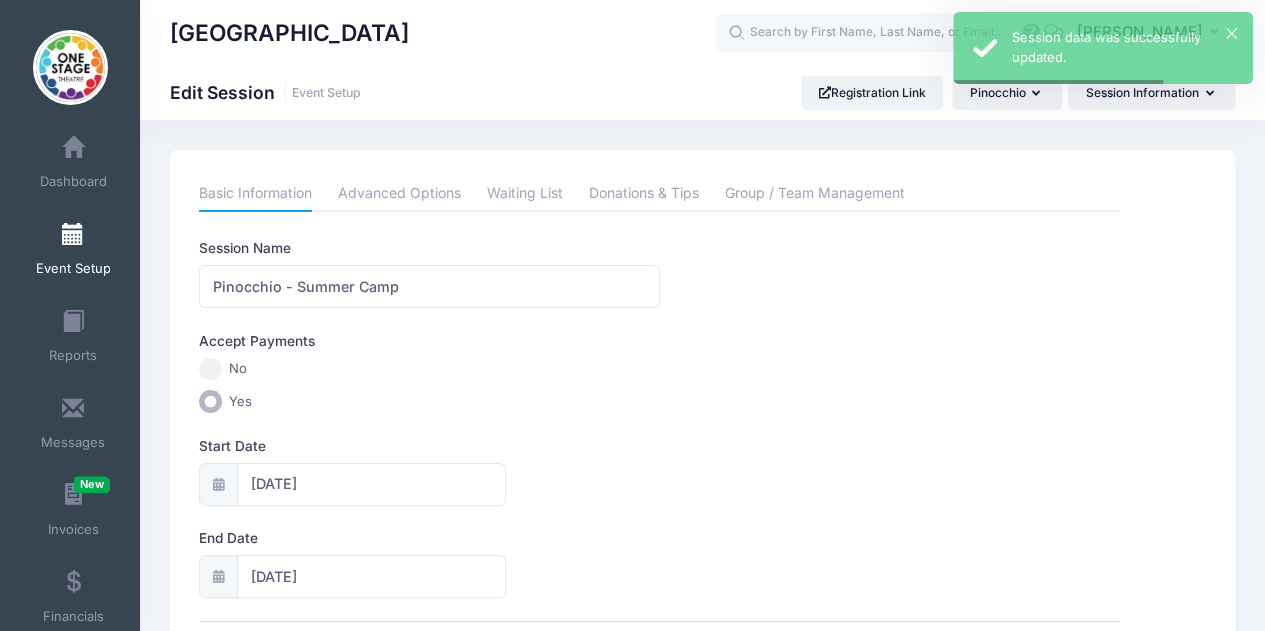 click on "Event Setup" at bounding box center [73, 252] 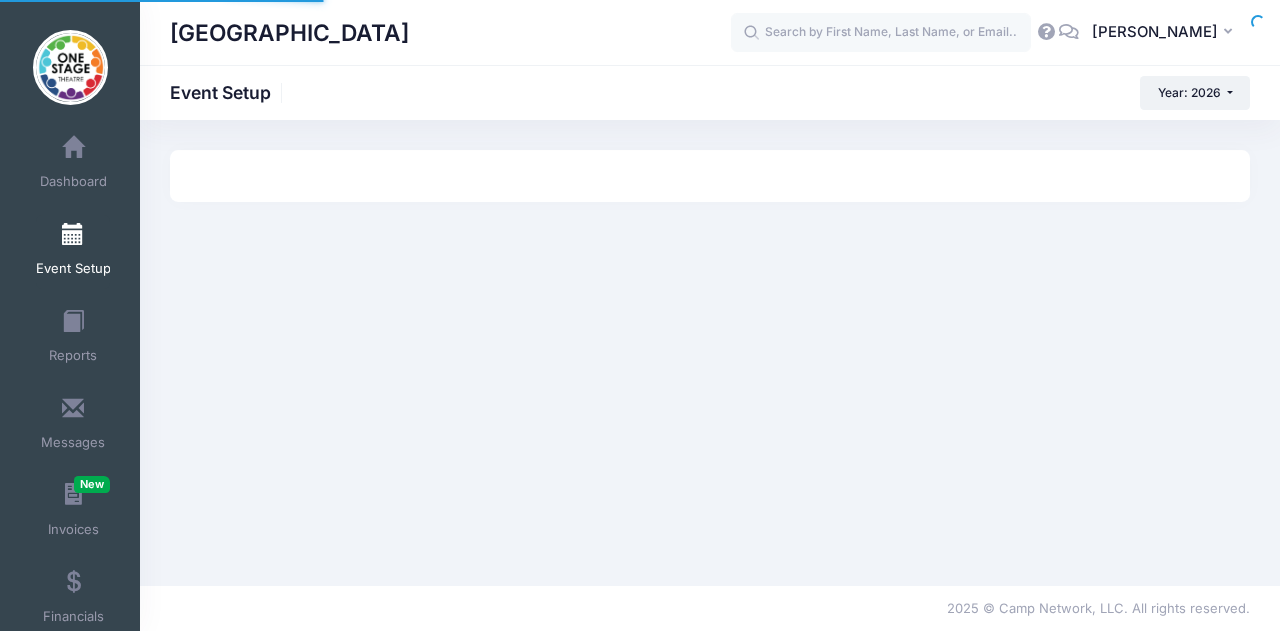 scroll, scrollTop: 0, scrollLeft: 0, axis: both 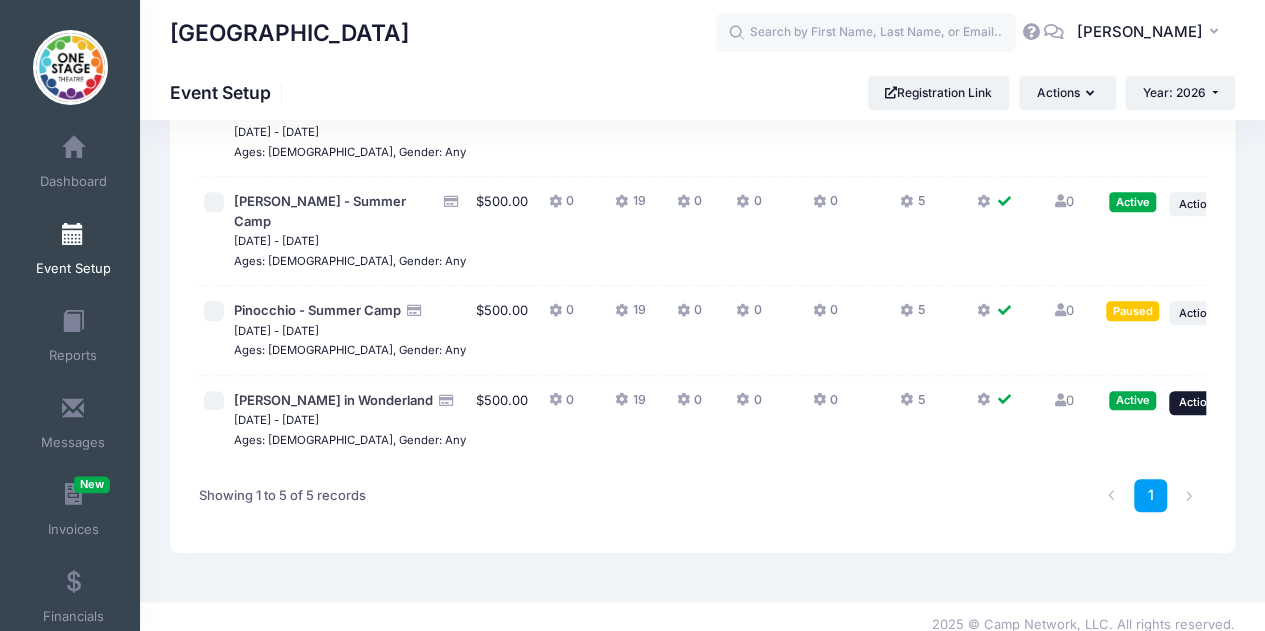 click on "Action" at bounding box center [1196, 402] 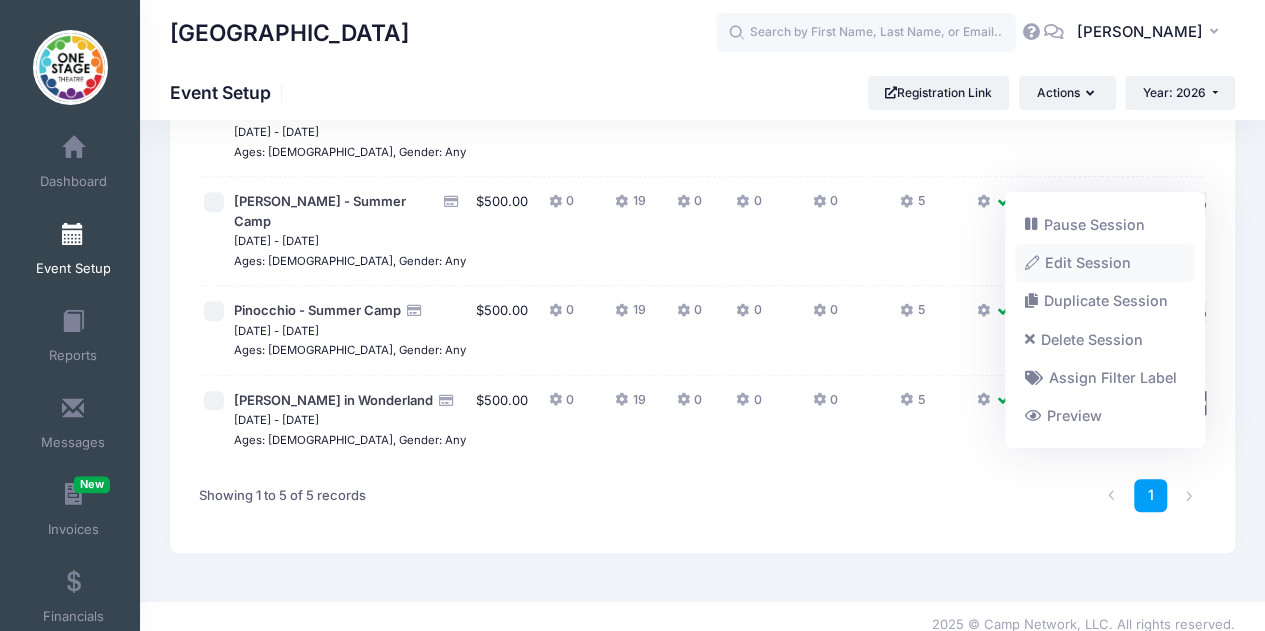 click on "Edit Session" at bounding box center (1105, 262) 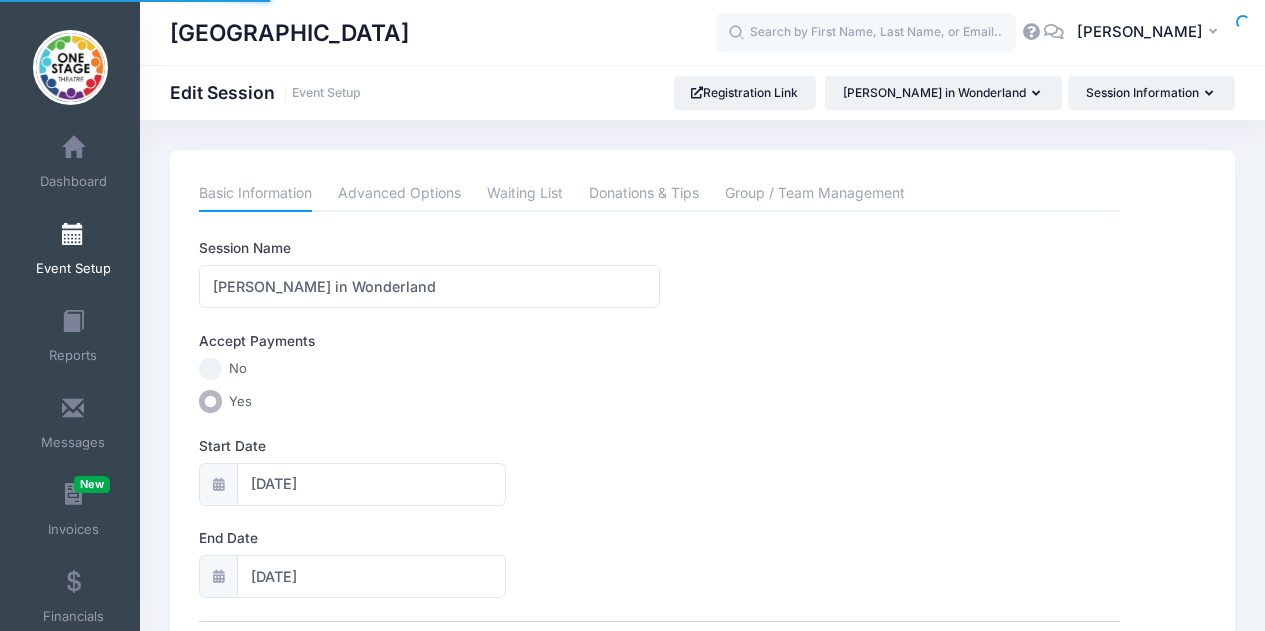scroll, scrollTop: 0, scrollLeft: 0, axis: both 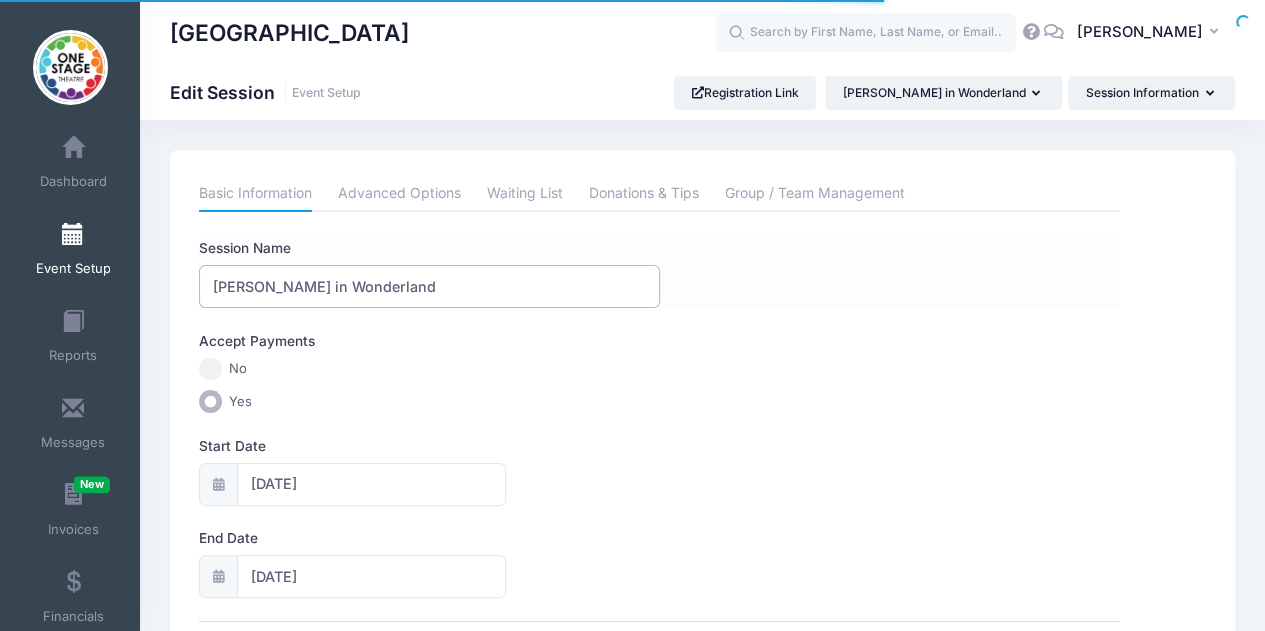 click on "[PERSON_NAME] in Wonderland" at bounding box center (429, 286) 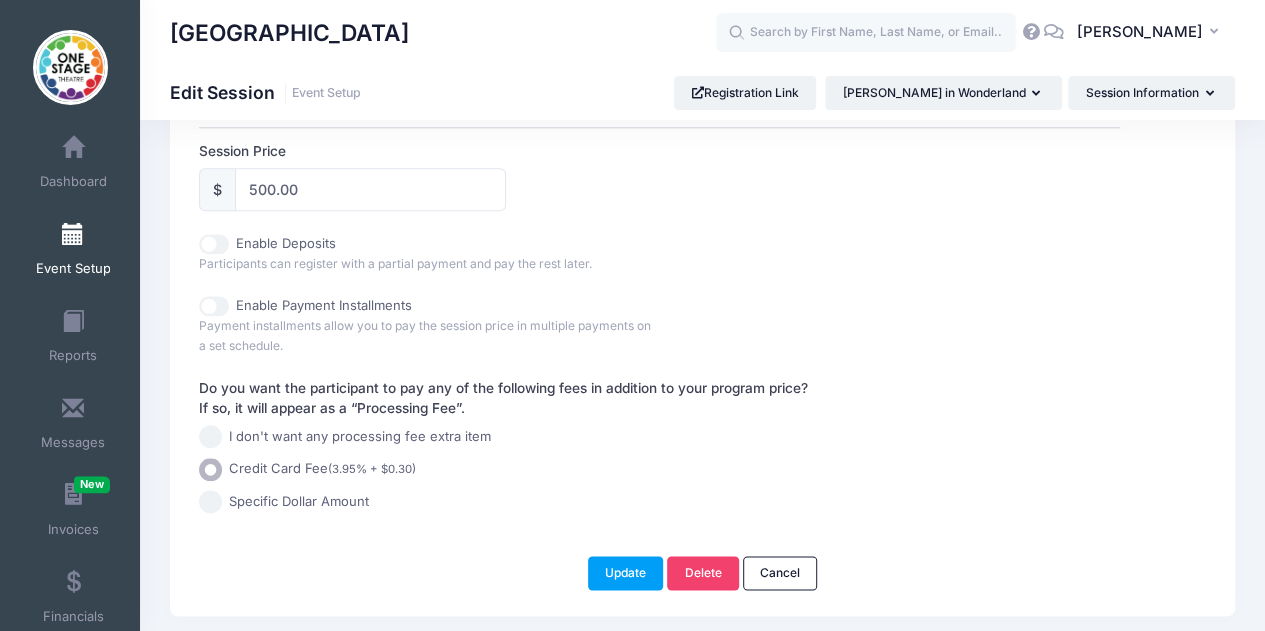 scroll, scrollTop: 940, scrollLeft: 0, axis: vertical 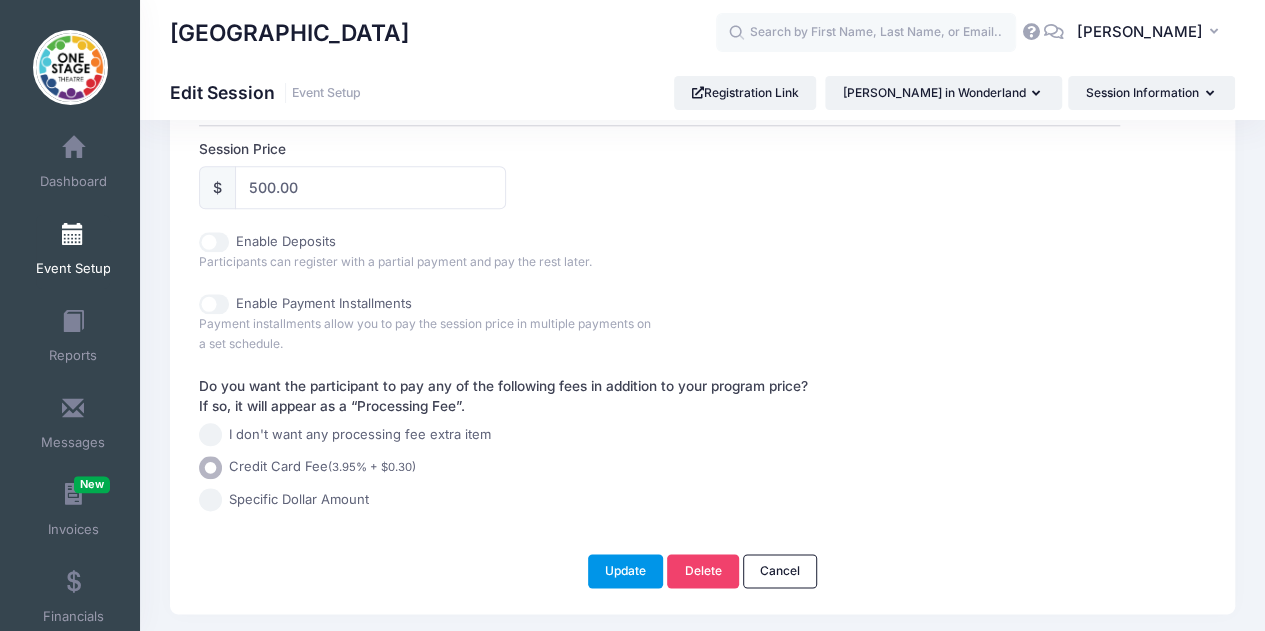 type on "[PERSON_NAME] in Wonderland - Summer Camp" 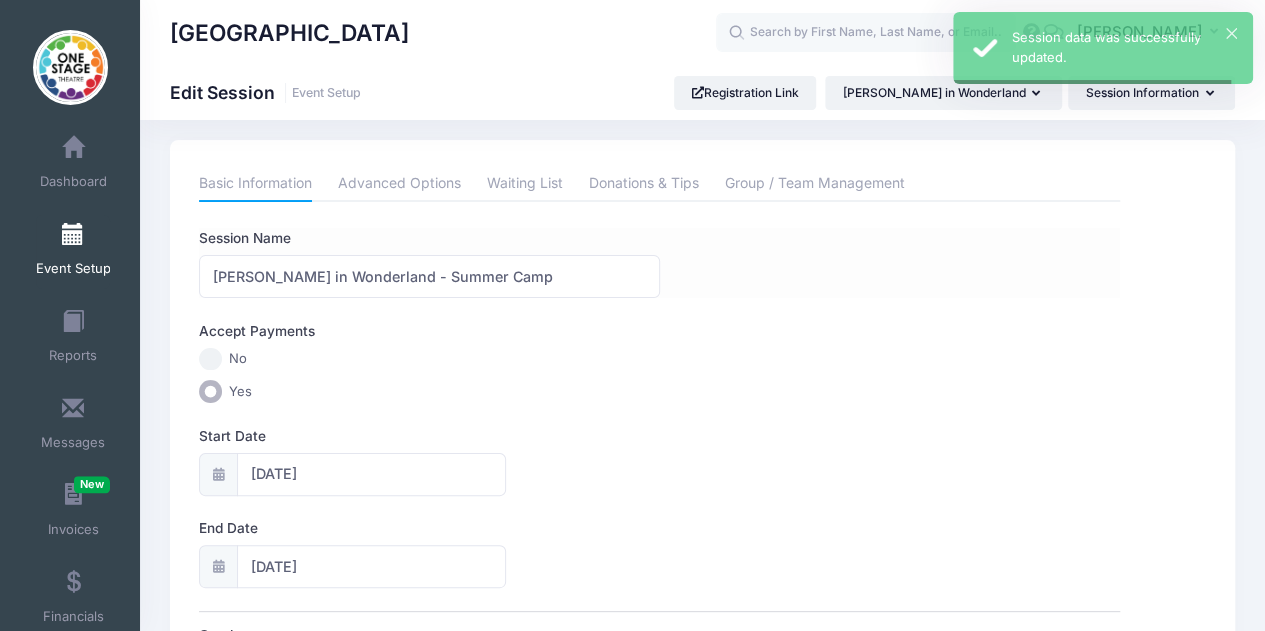scroll, scrollTop: 0, scrollLeft: 0, axis: both 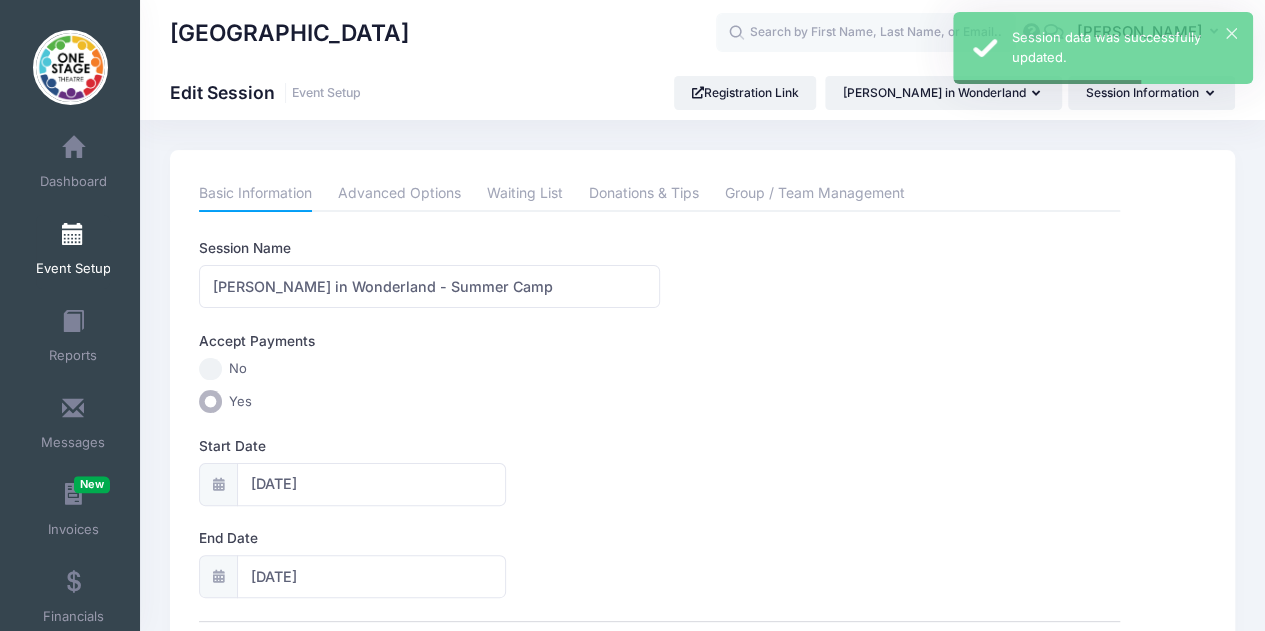click at bounding box center (73, 235) 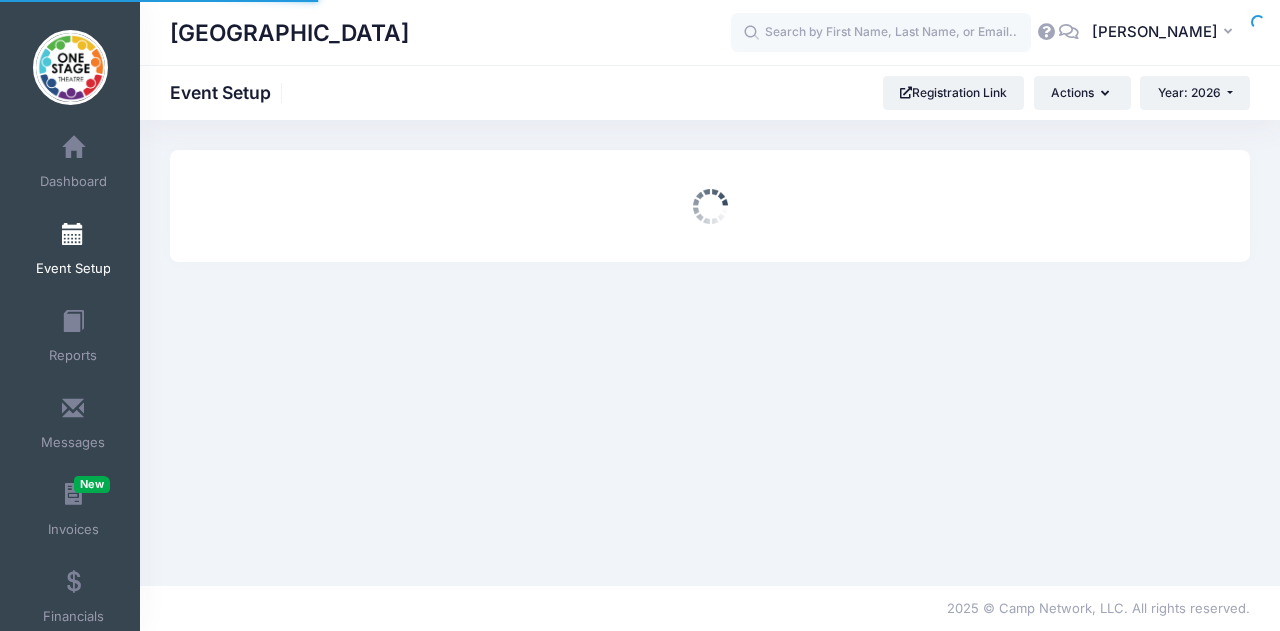 scroll, scrollTop: 0, scrollLeft: 0, axis: both 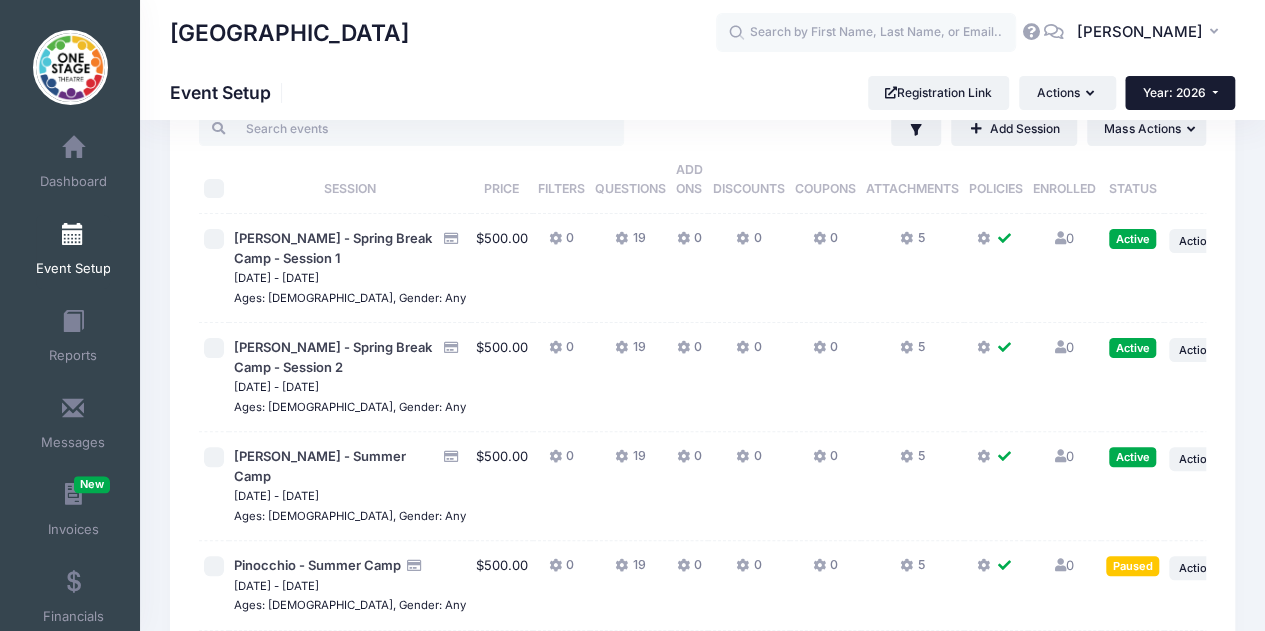 click on "Year: 2026" at bounding box center (1180, 93) 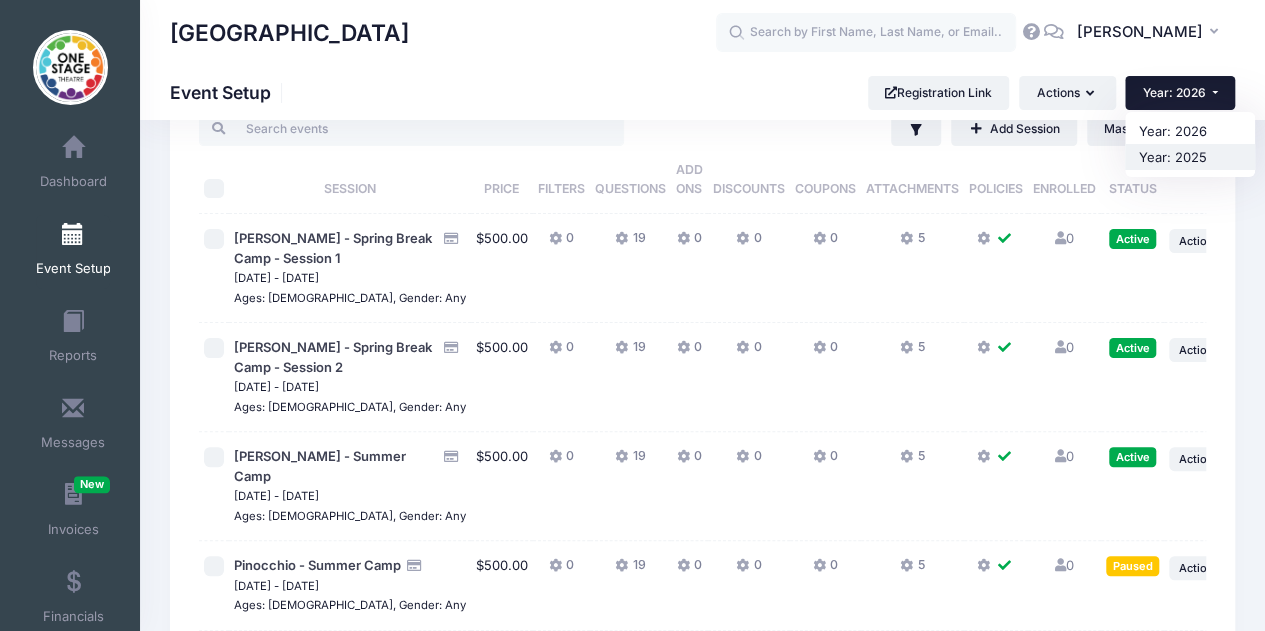 click on "Year: 2025" at bounding box center [1190, 157] 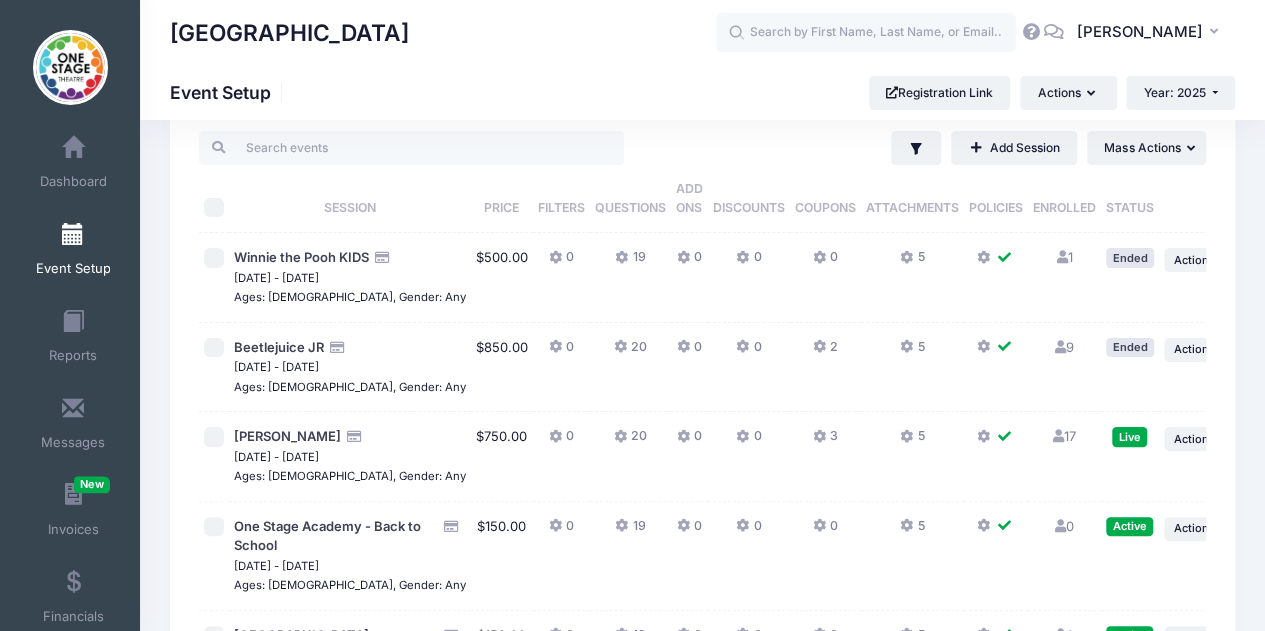 scroll, scrollTop: 0, scrollLeft: 0, axis: both 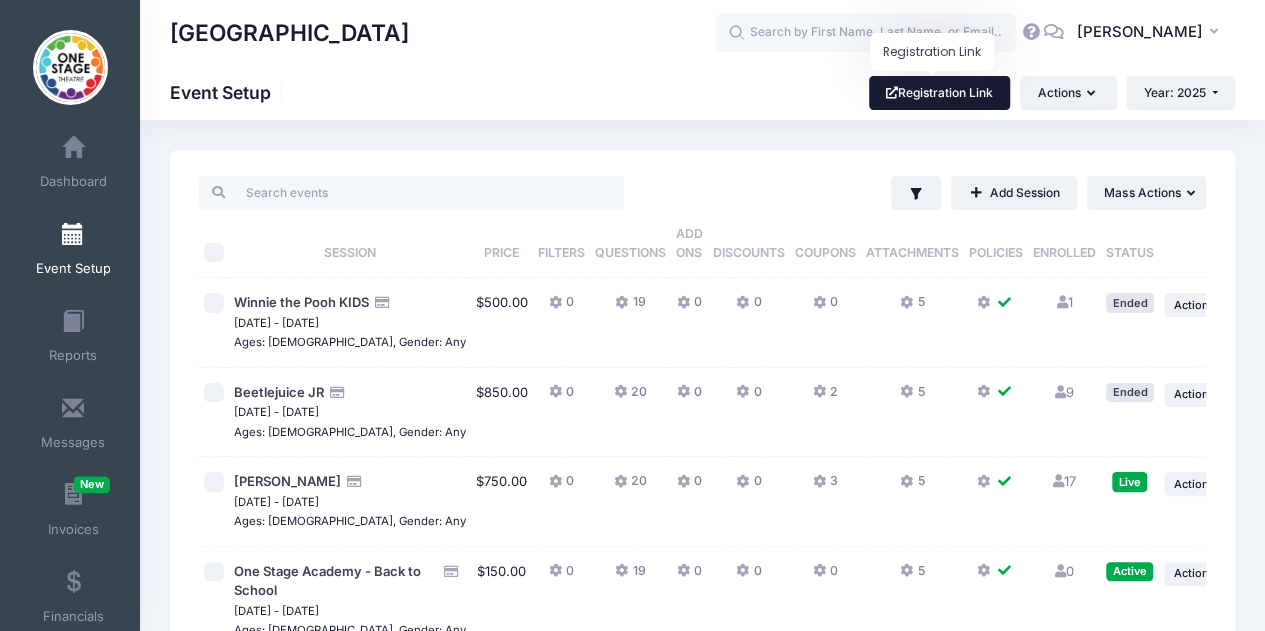 click on "Registration Link" at bounding box center [940, 93] 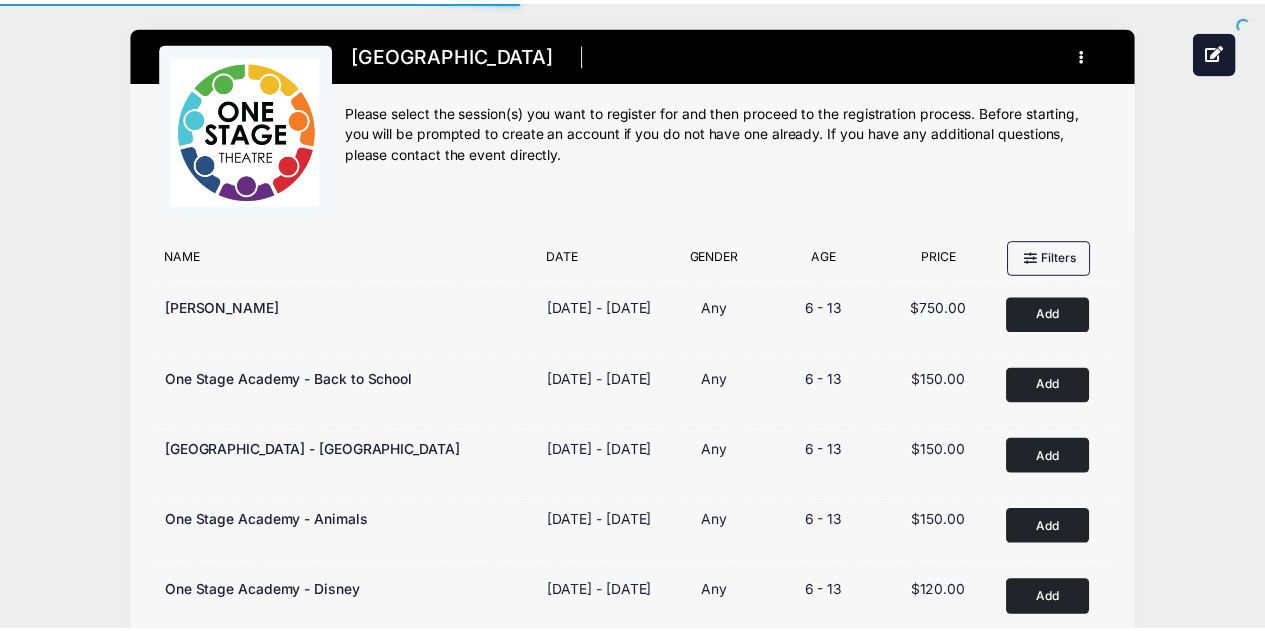 scroll, scrollTop: 0, scrollLeft: 0, axis: both 